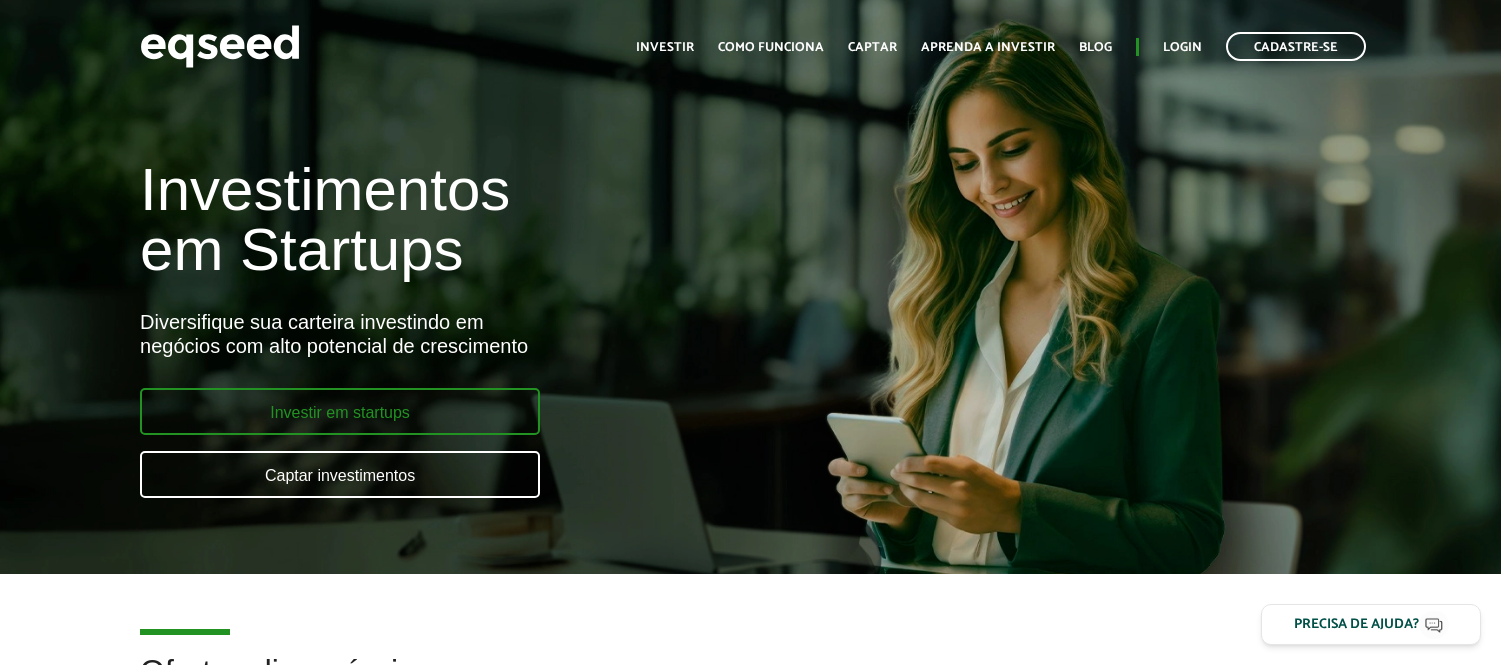 scroll, scrollTop: 0, scrollLeft: 0, axis: both 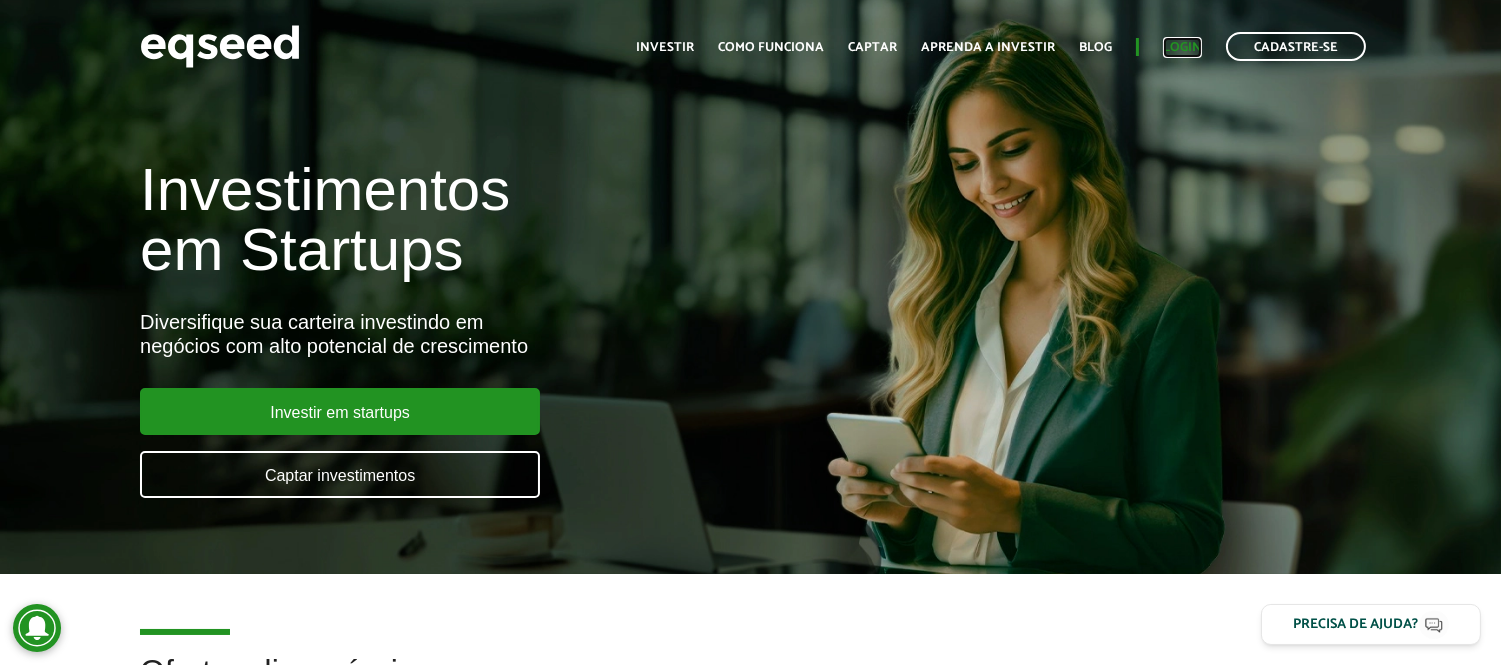 click on "Login" at bounding box center (1182, 47) 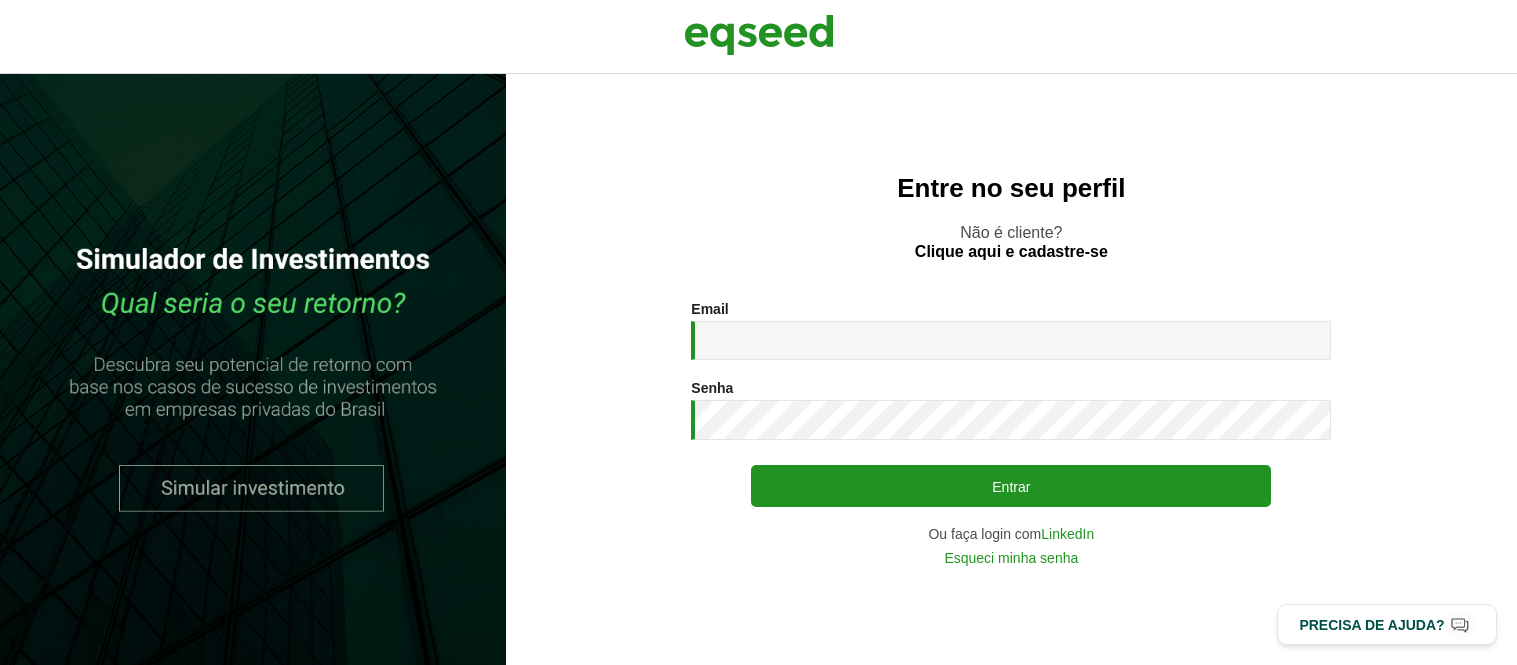 scroll, scrollTop: 0, scrollLeft: 0, axis: both 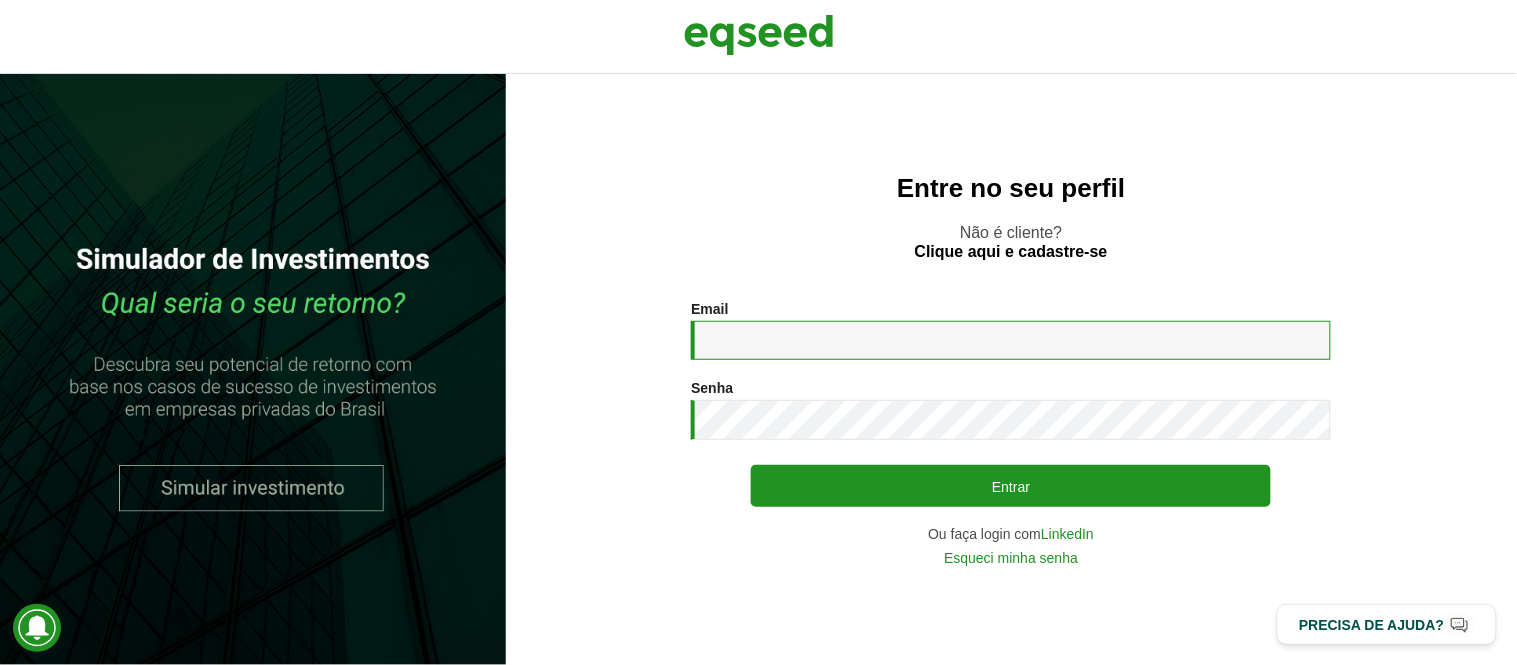 click on "Email  *" at bounding box center [1011, 340] 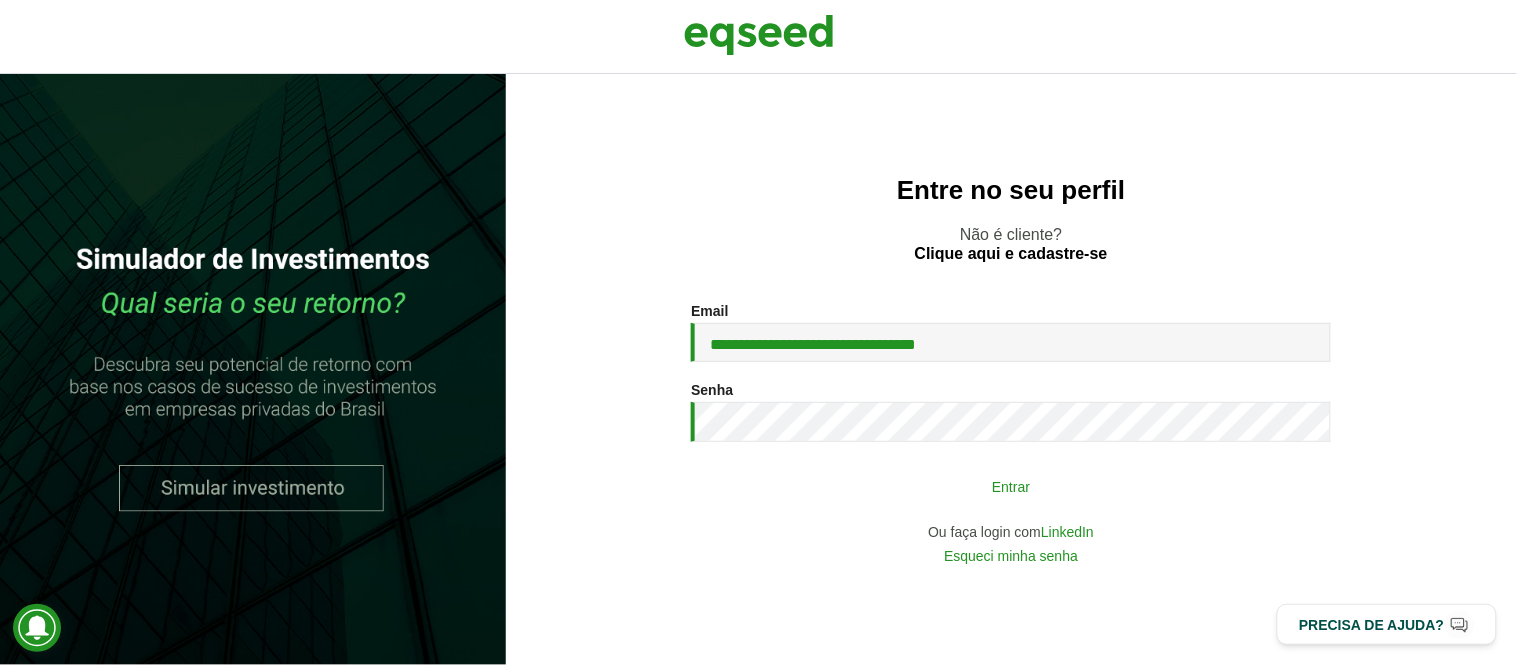 click on "Entrar" at bounding box center [1011, 486] 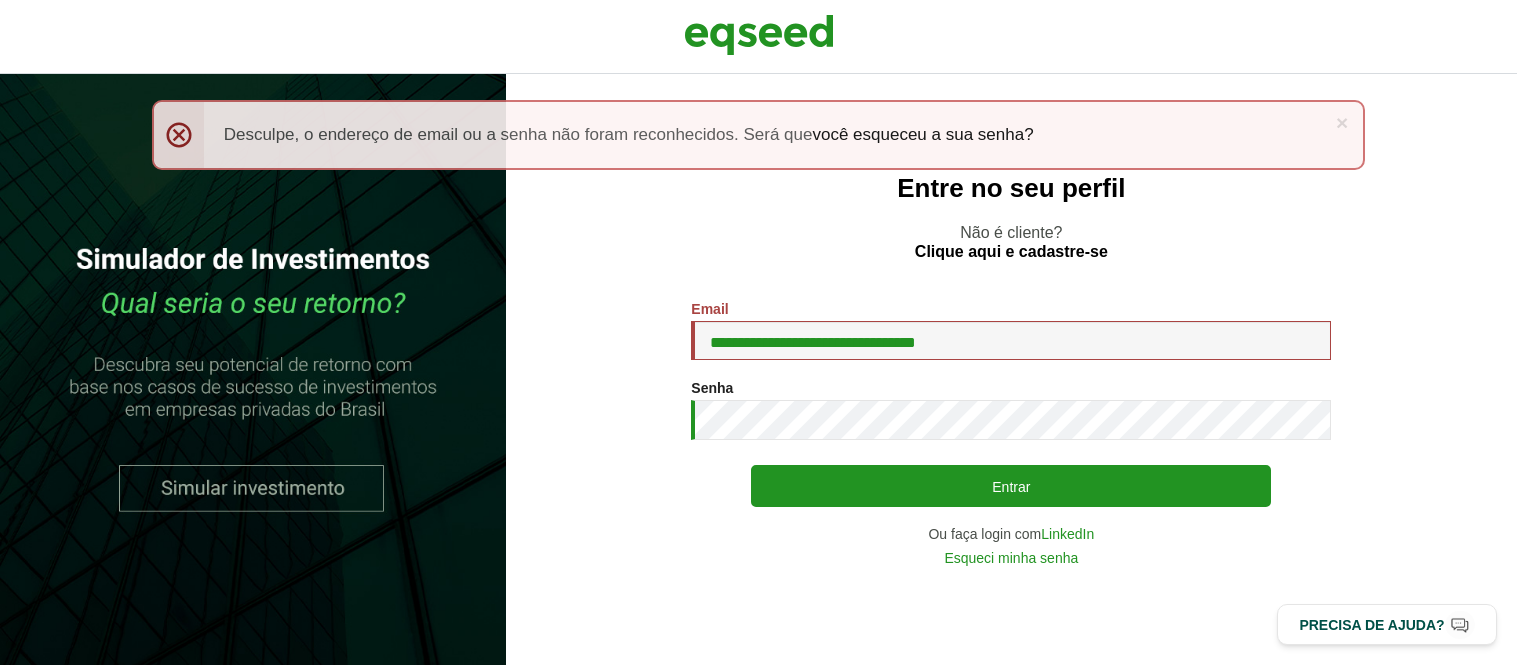 scroll, scrollTop: 0, scrollLeft: 0, axis: both 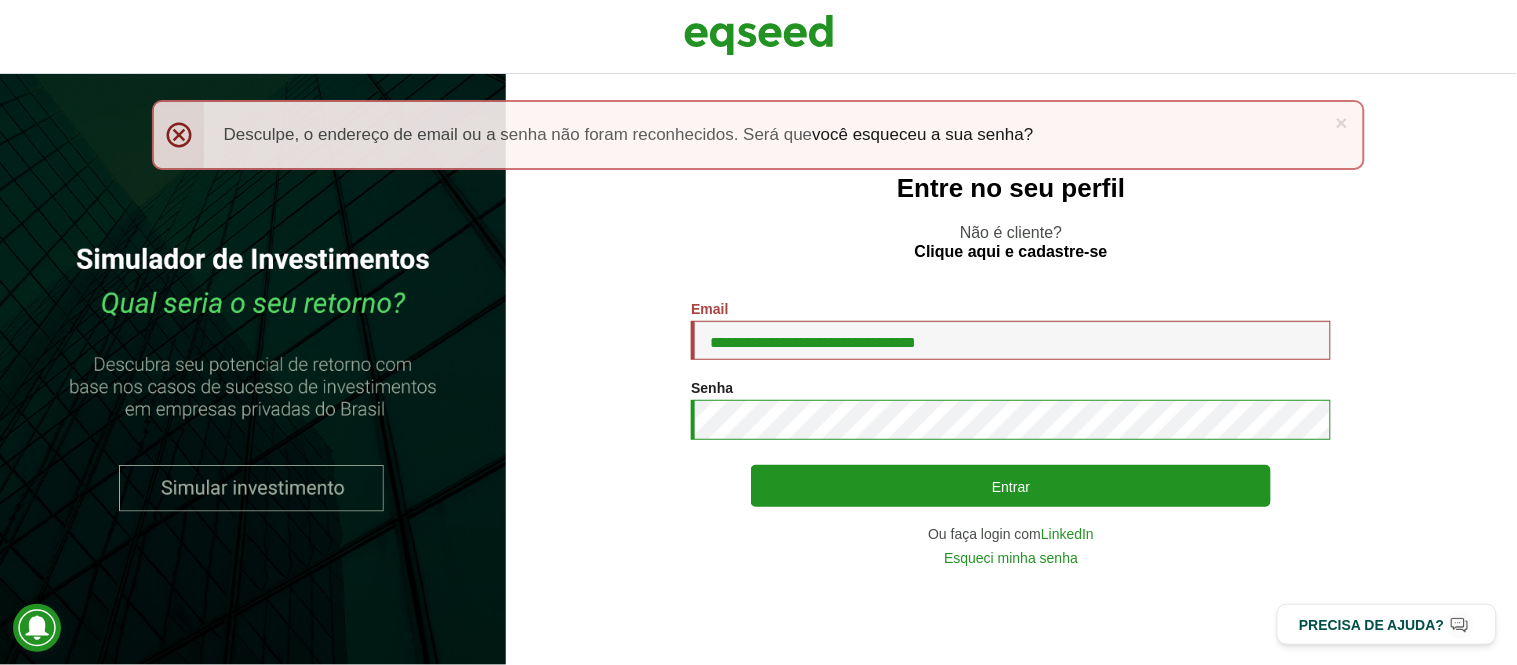 click on "Entrar" at bounding box center [1011, 486] 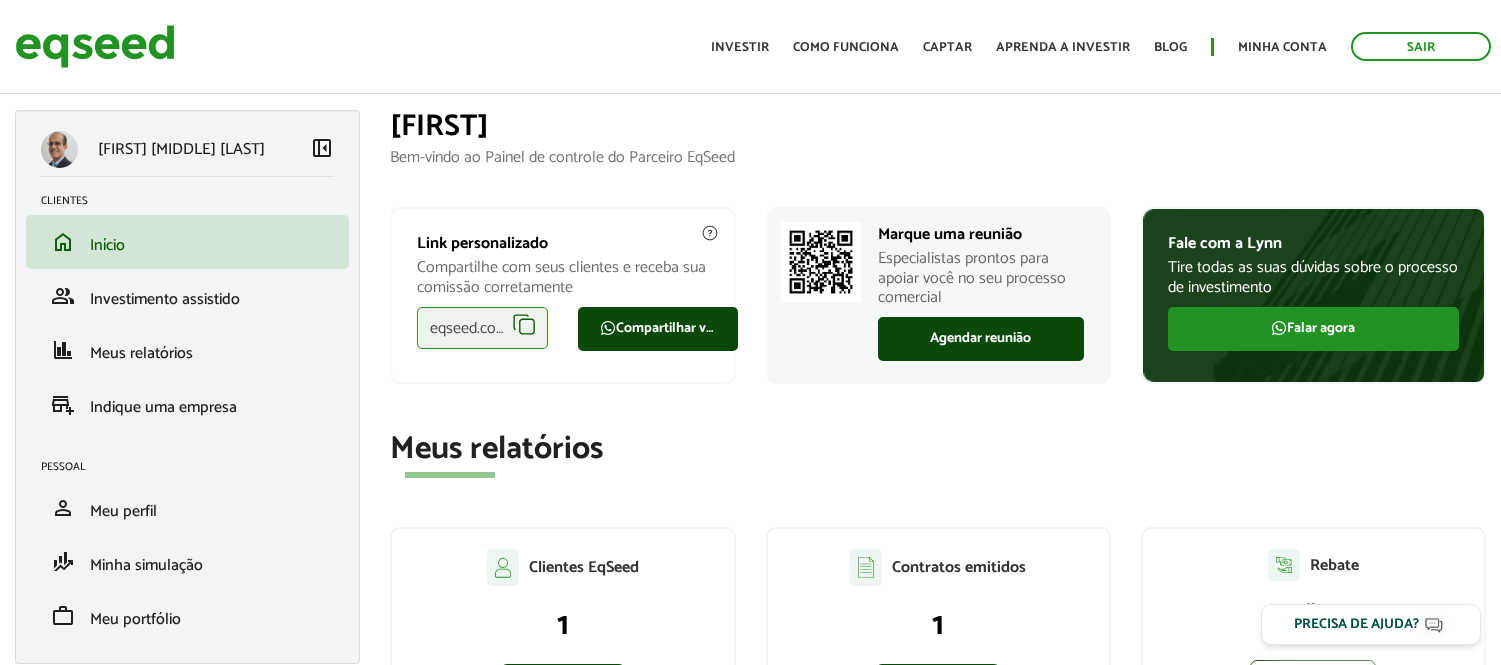 scroll, scrollTop: 0, scrollLeft: 0, axis: both 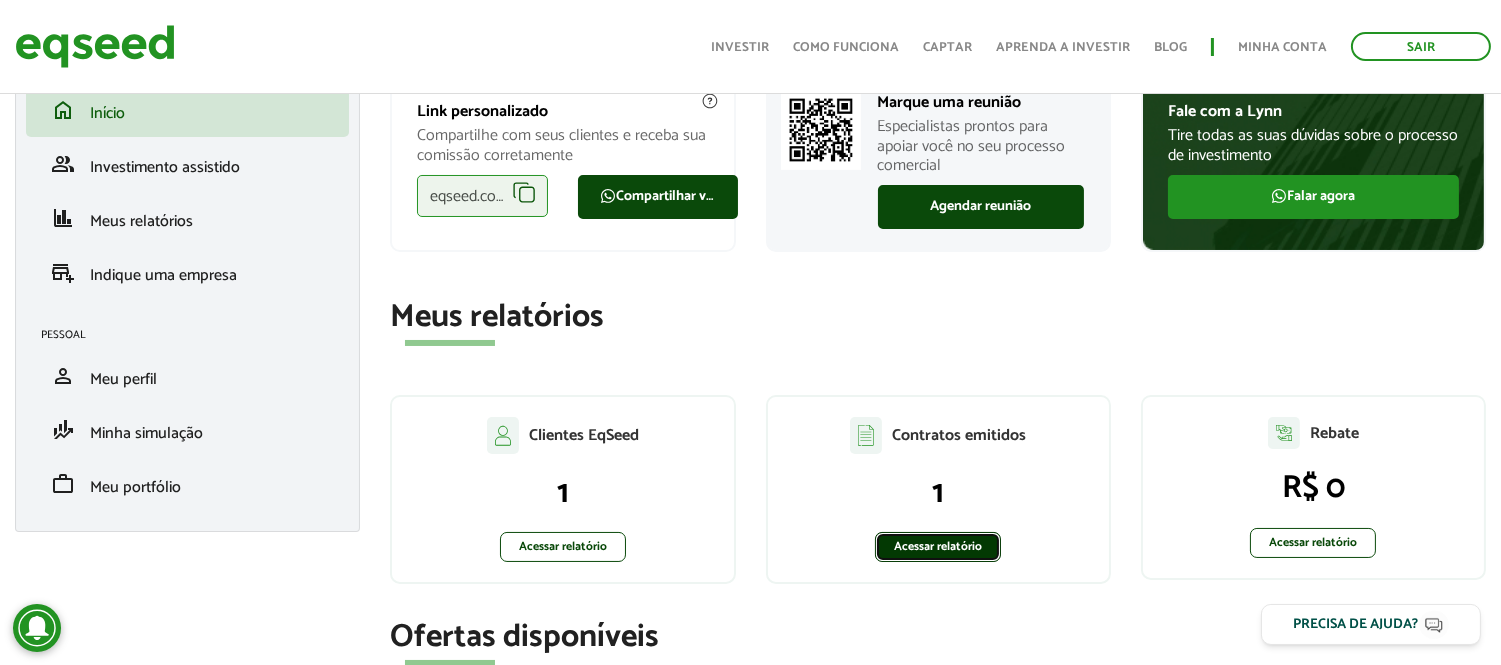 click on "Acessar relatório" at bounding box center [938, 547] 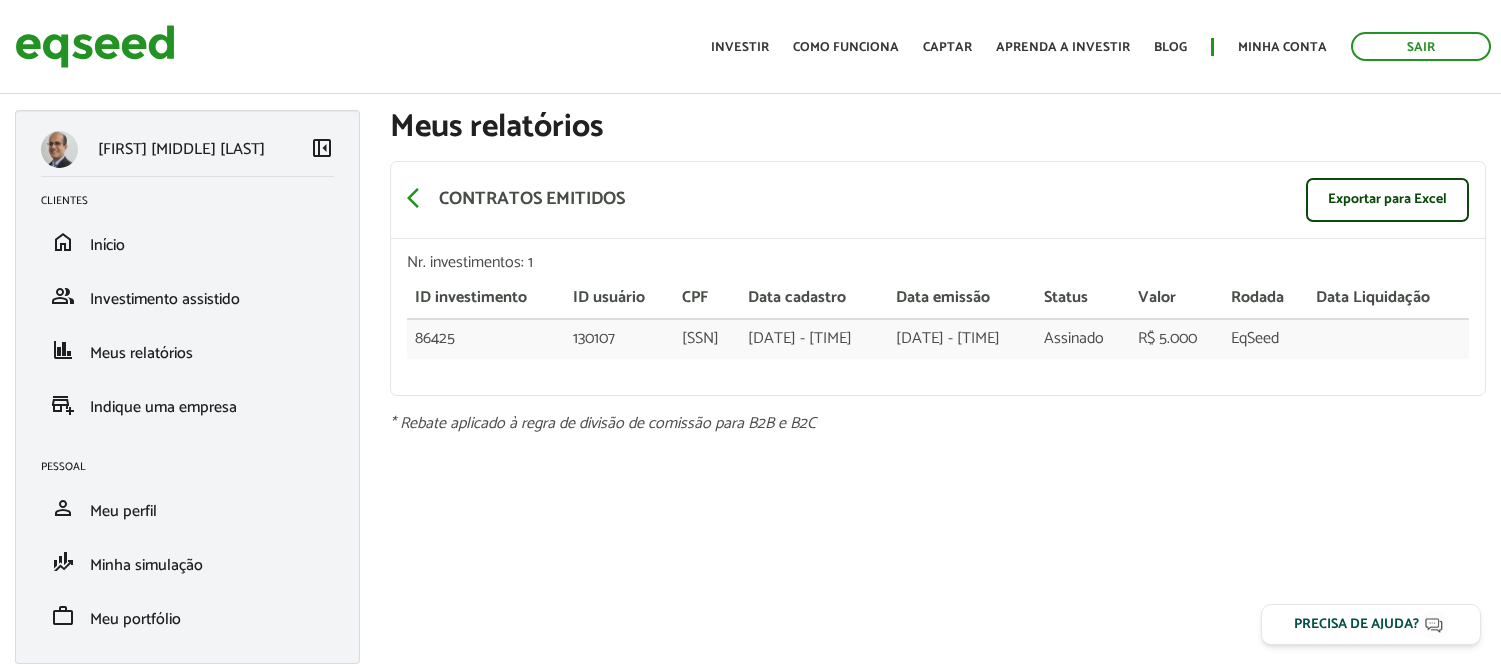scroll, scrollTop: 0, scrollLeft: 0, axis: both 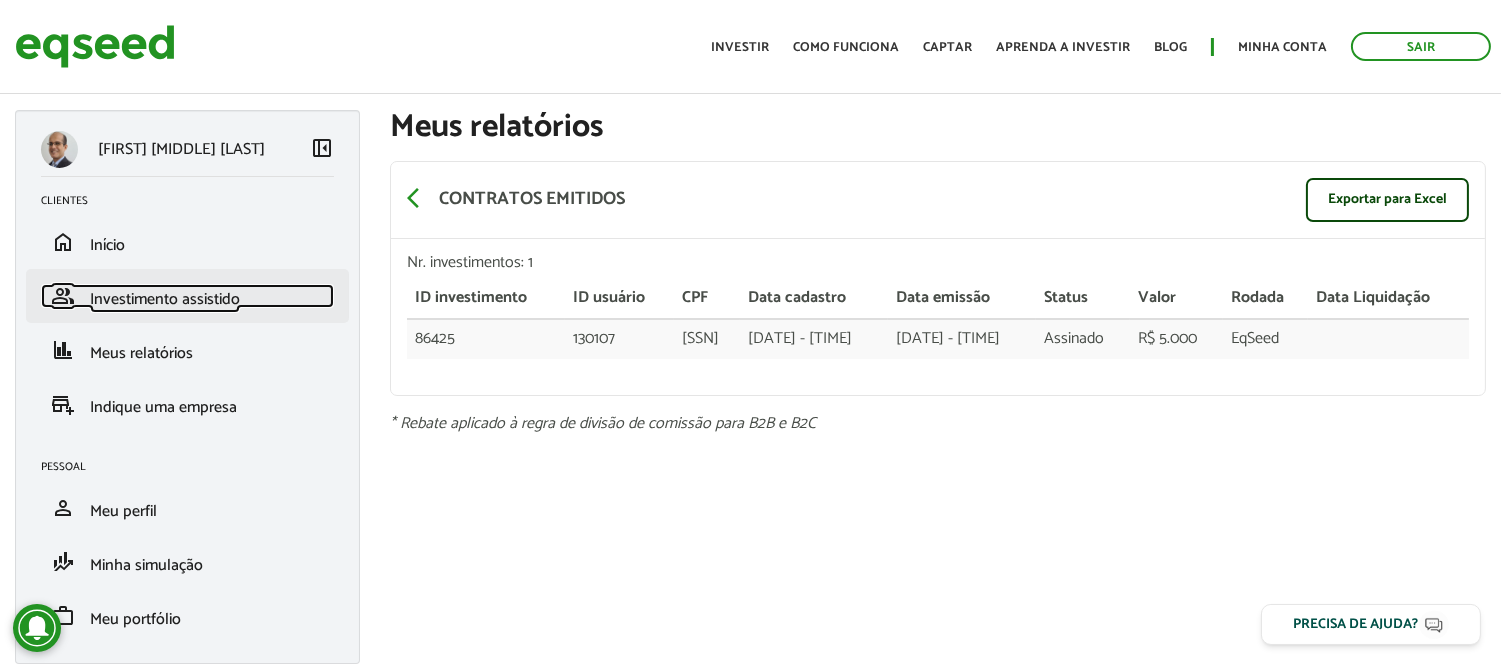 click on "Investimento assistido" at bounding box center [165, 299] 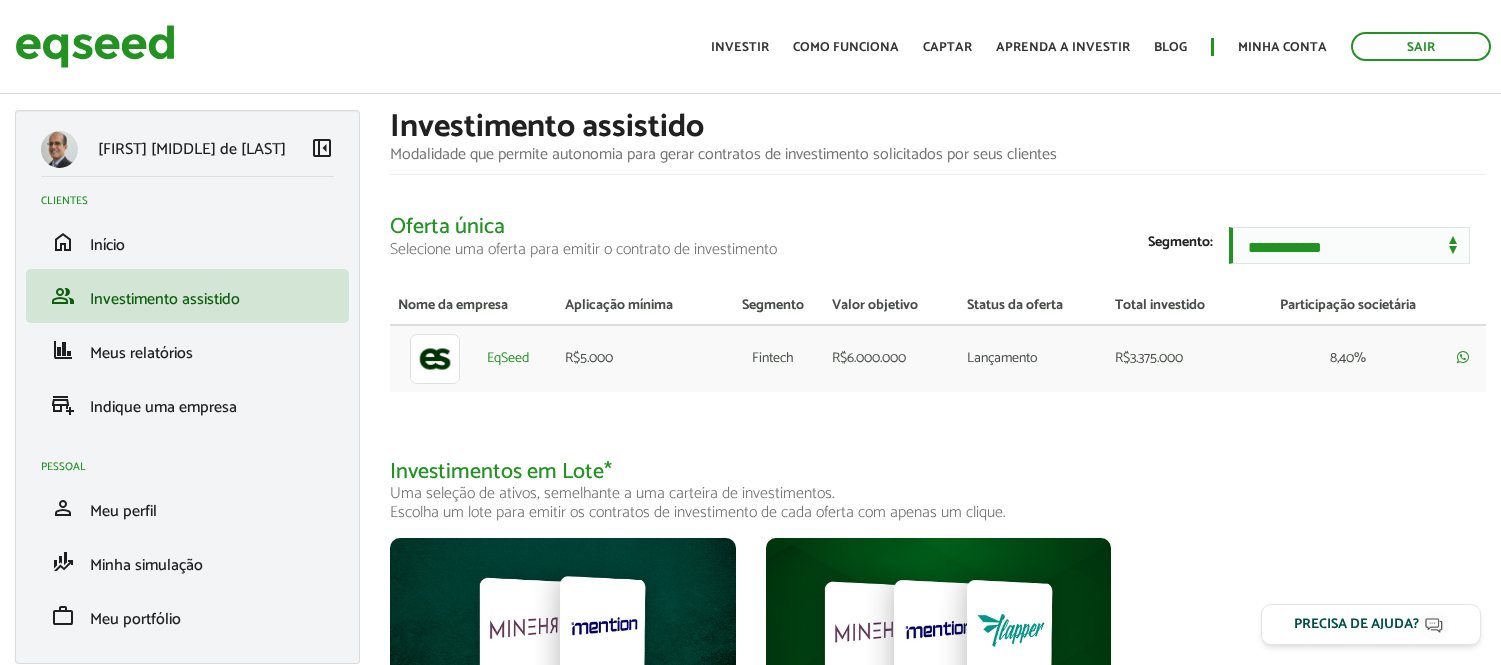 scroll, scrollTop: 0, scrollLeft: 0, axis: both 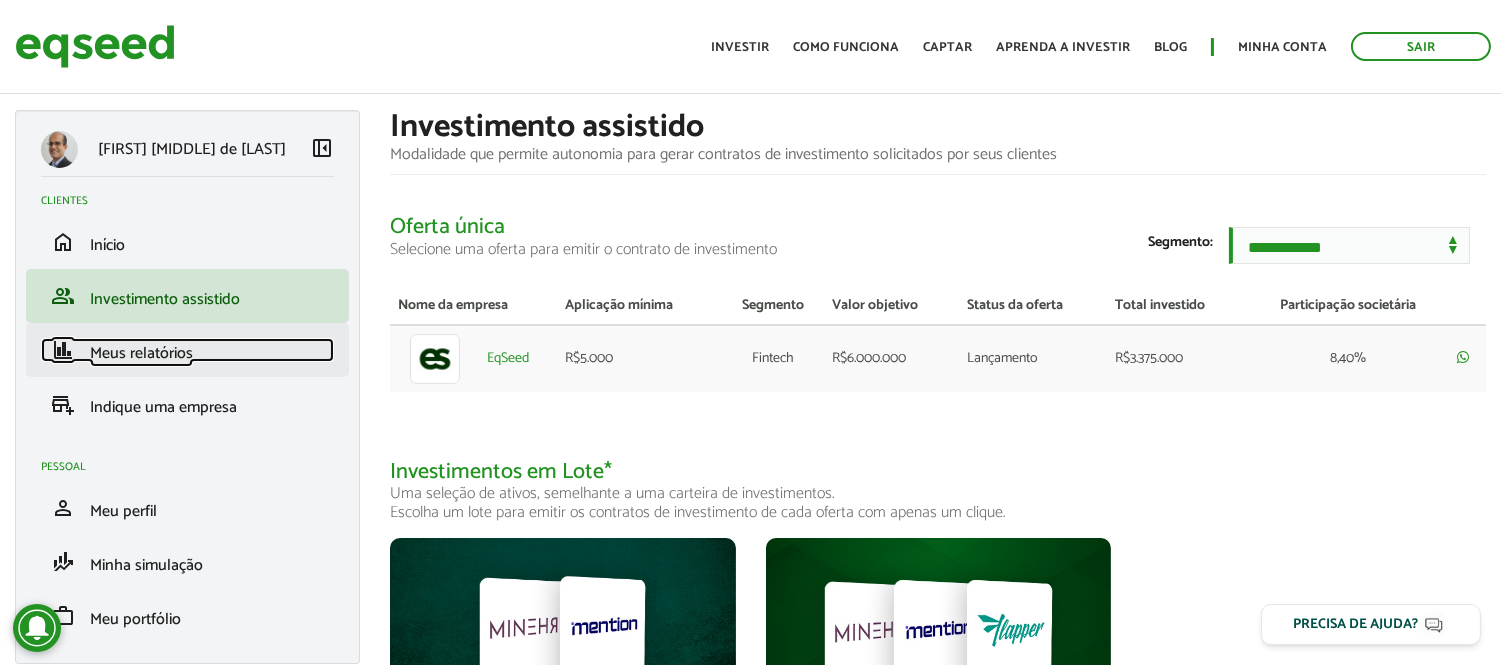 click on "Meus relatórios" at bounding box center (141, 353) 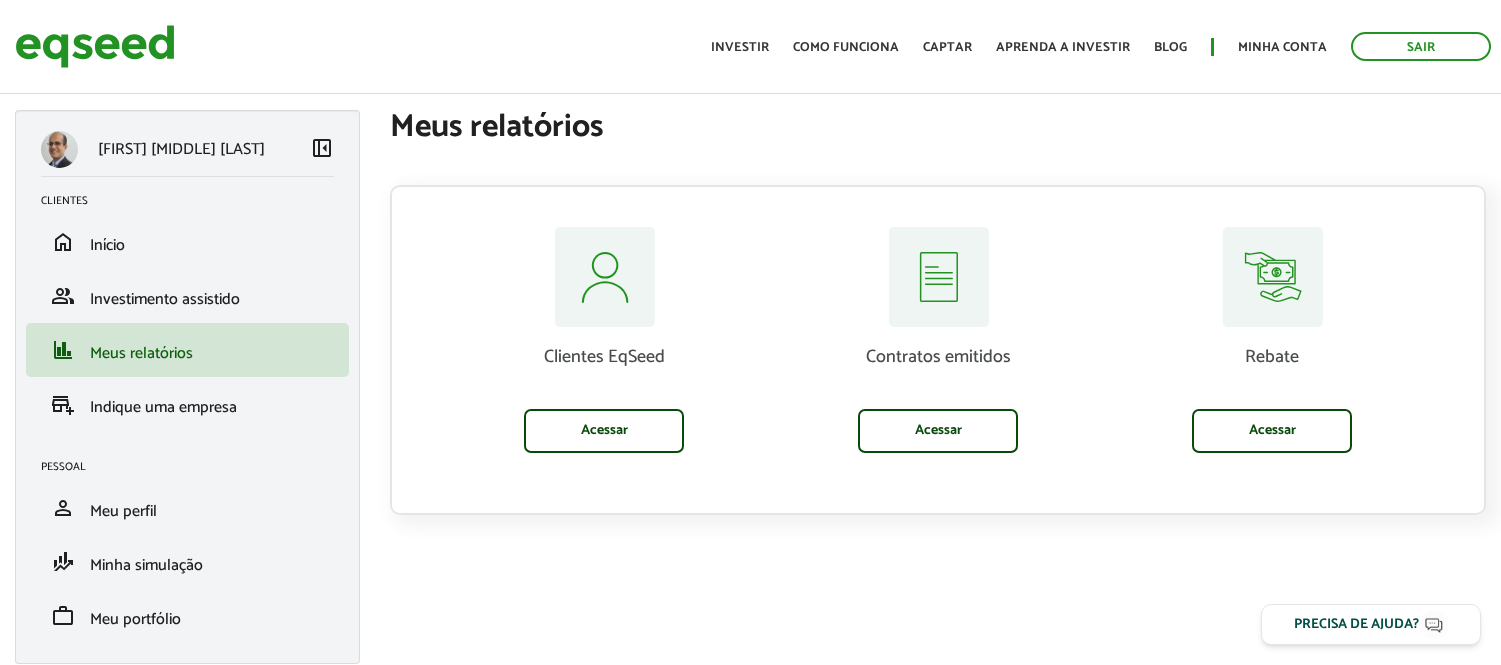 scroll, scrollTop: 0, scrollLeft: 0, axis: both 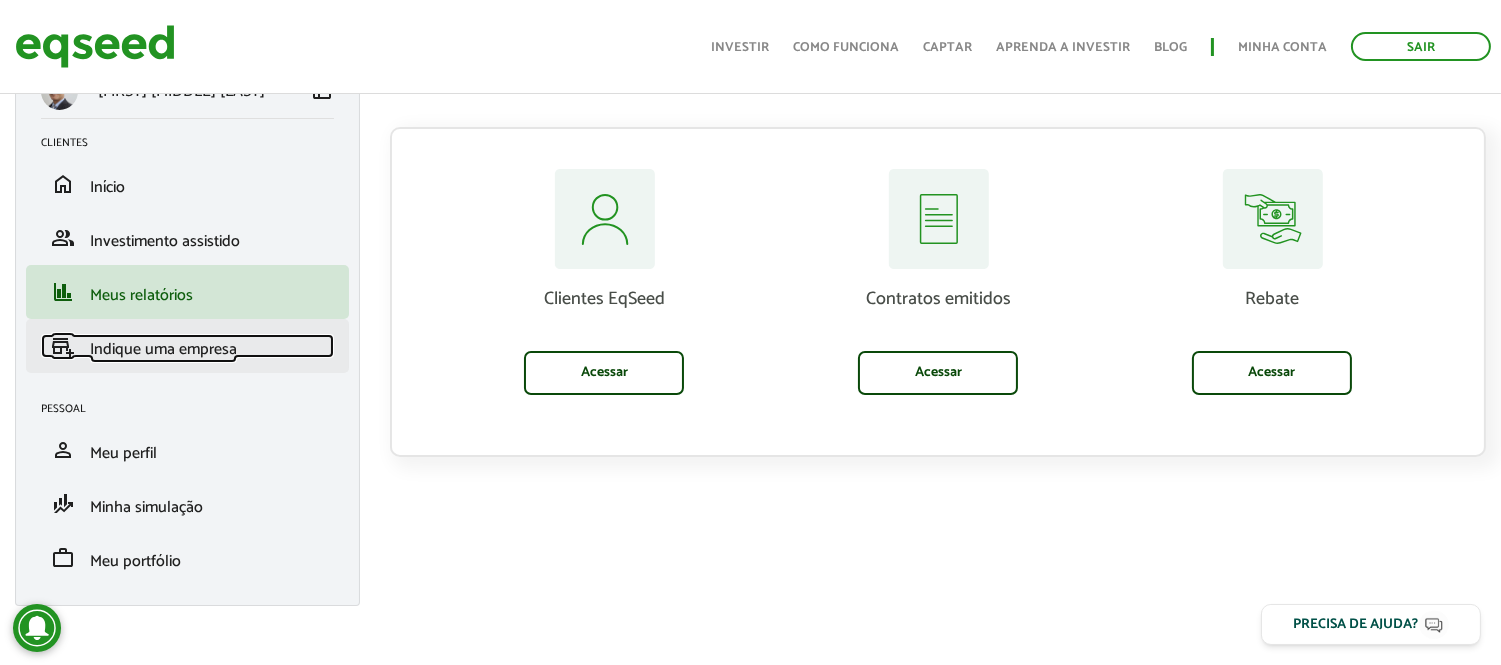 click on "Indique uma empresa" at bounding box center (163, 349) 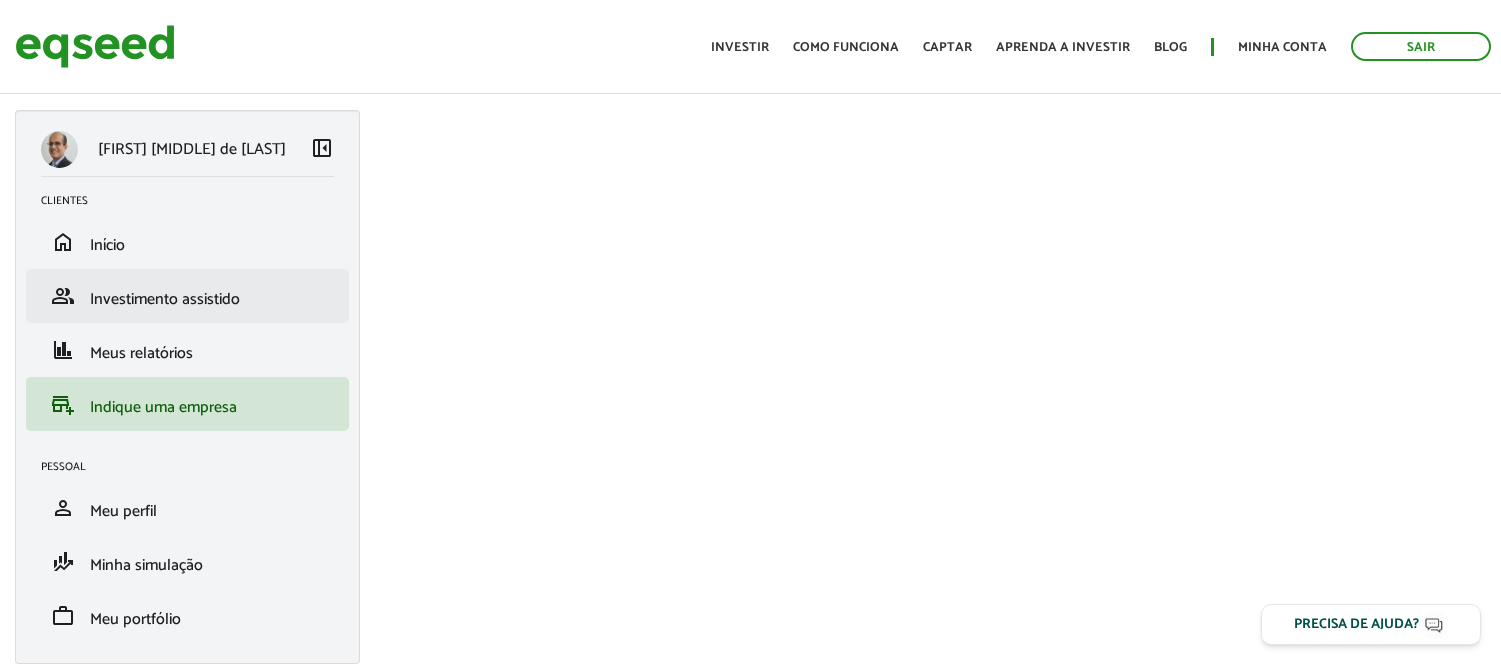 scroll, scrollTop: 0, scrollLeft: 0, axis: both 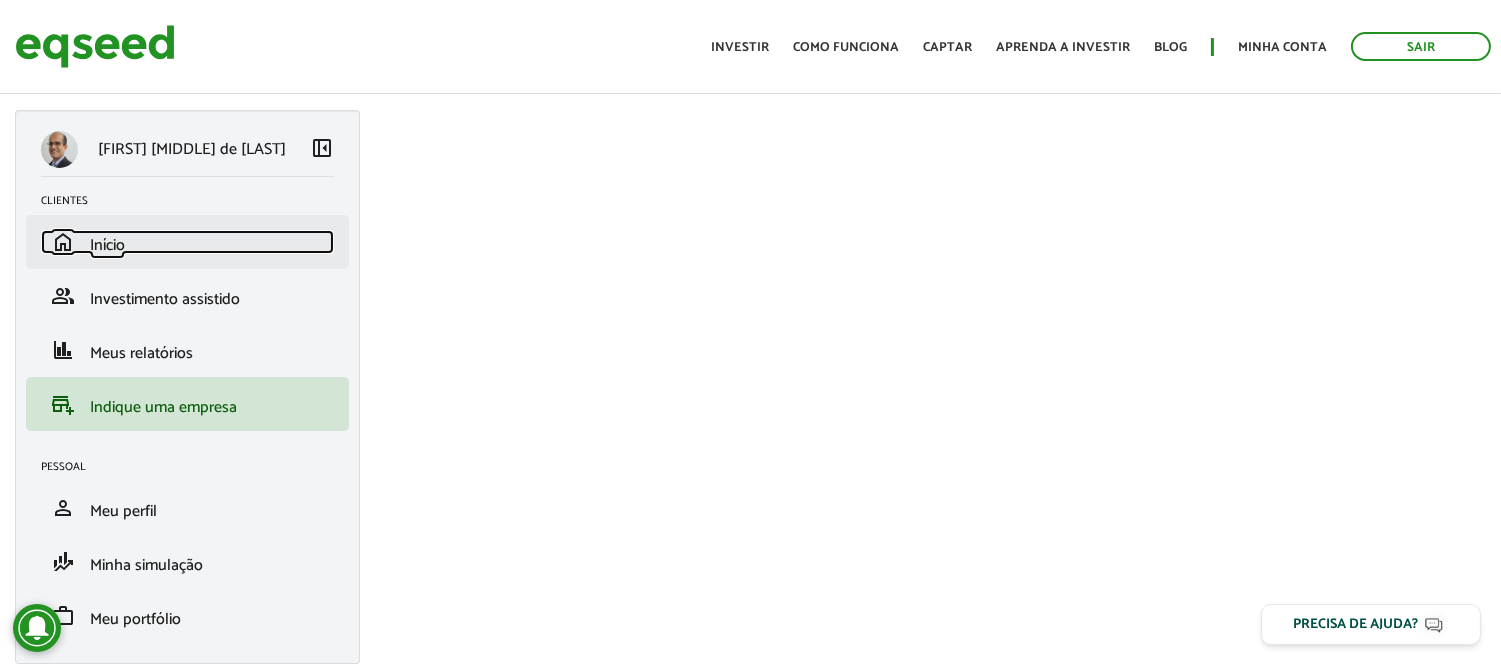 click on "home Início" at bounding box center (187, 242) 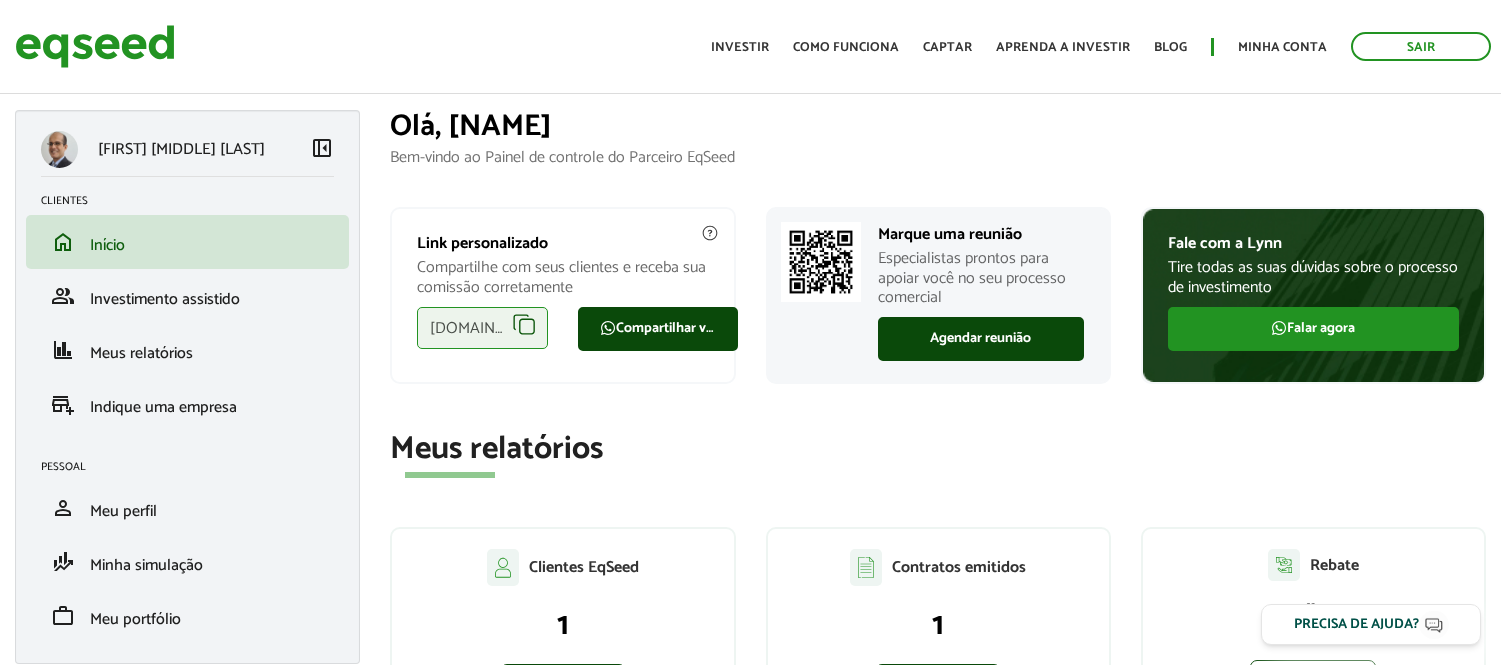 scroll, scrollTop: 0, scrollLeft: 0, axis: both 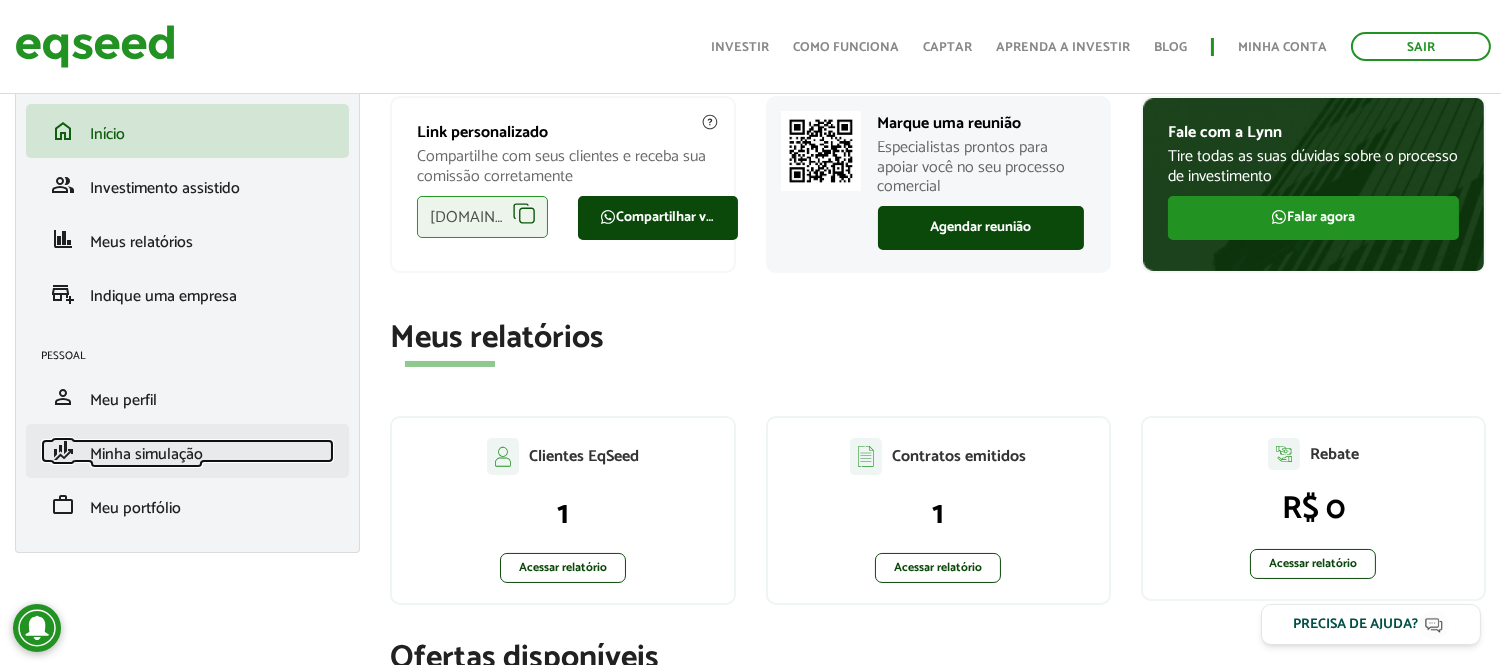 click on "Minha simulação" at bounding box center [146, 454] 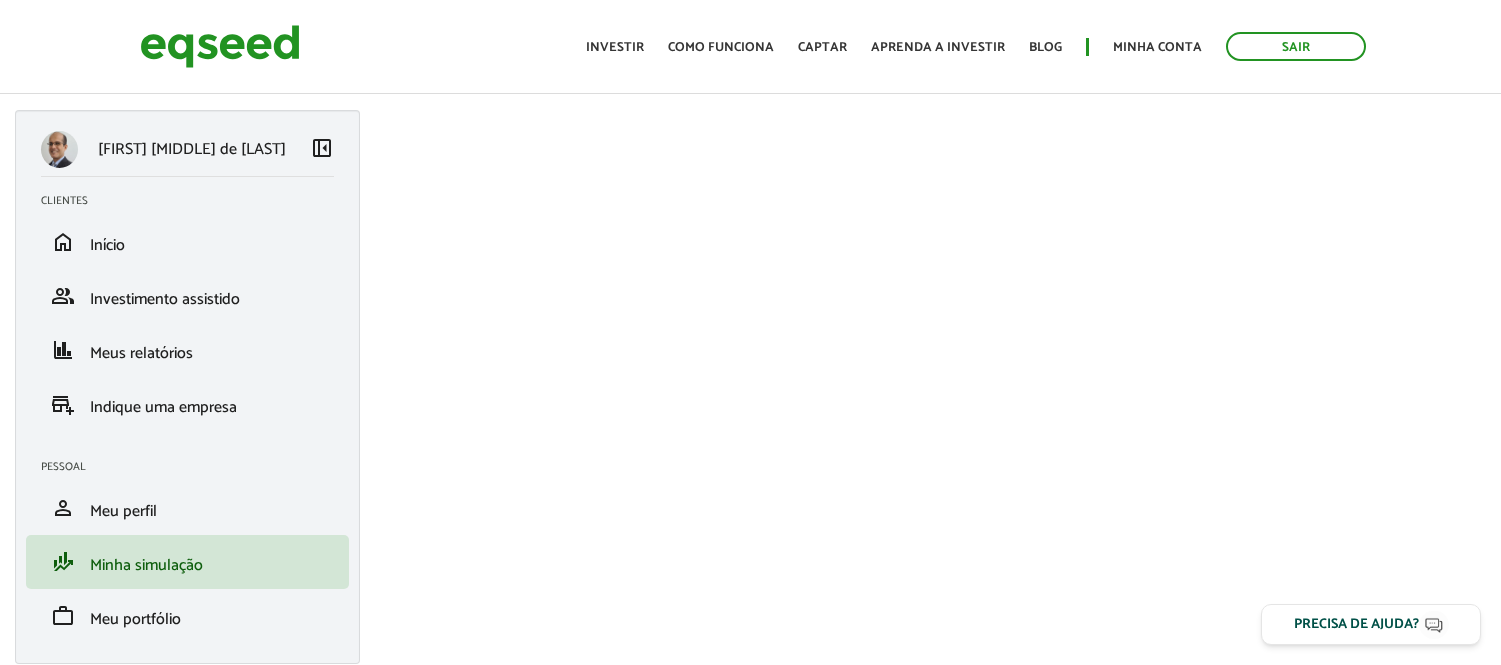 scroll, scrollTop: 0, scrollLeft: 0, axis: both 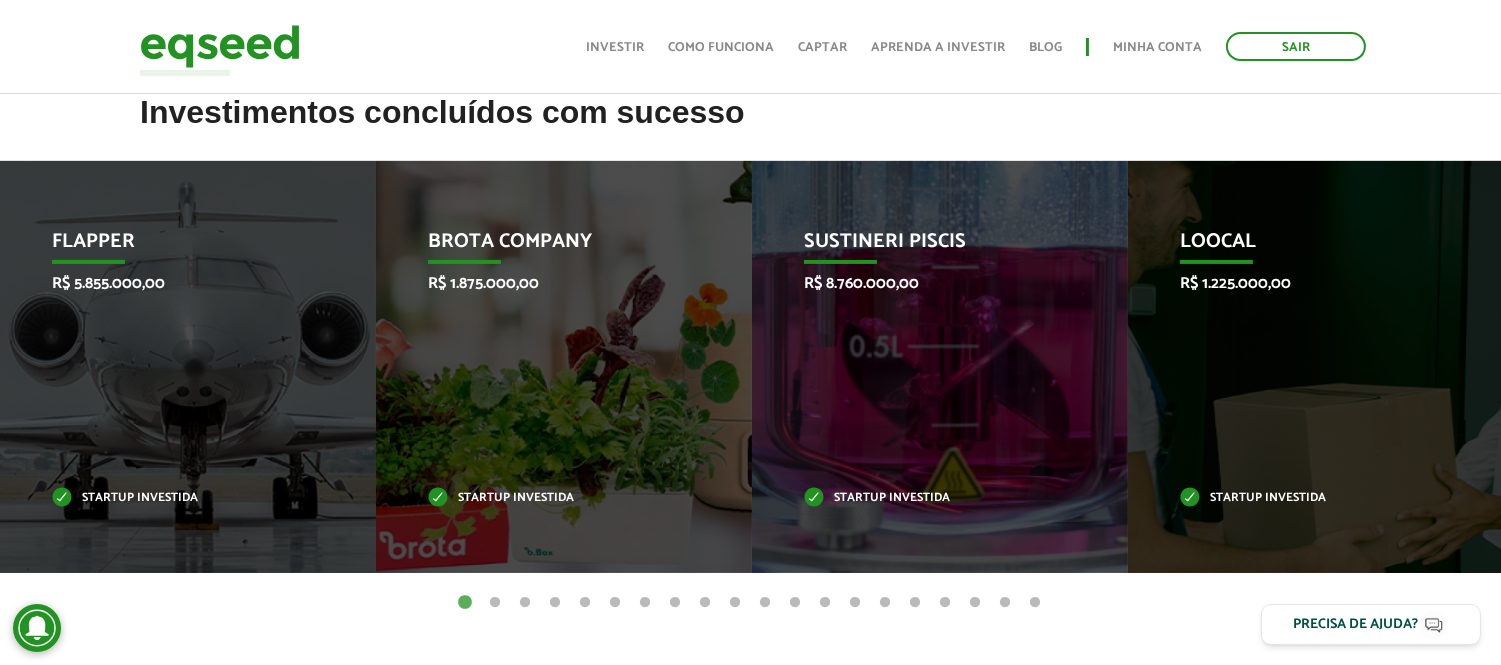 click on "2" at bounding box center (496, 603) 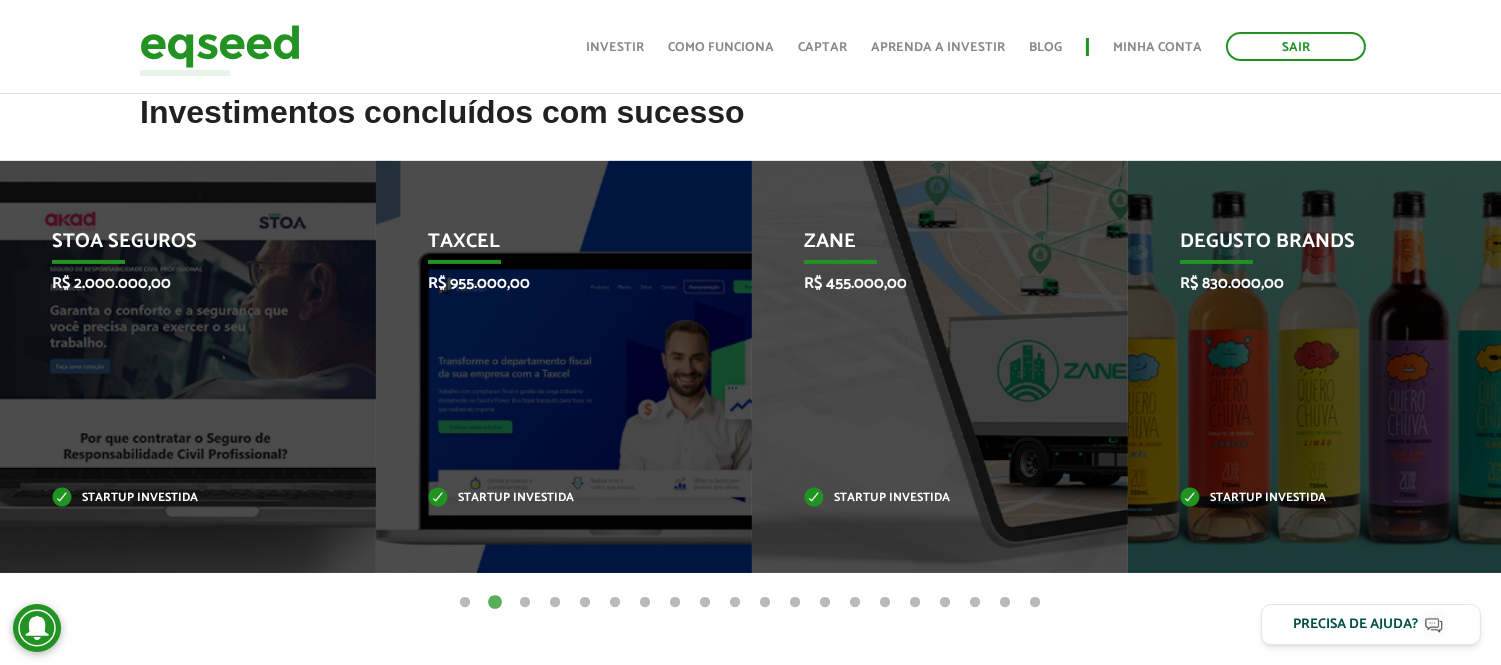 click on "3" at bounding box center [526, 603] 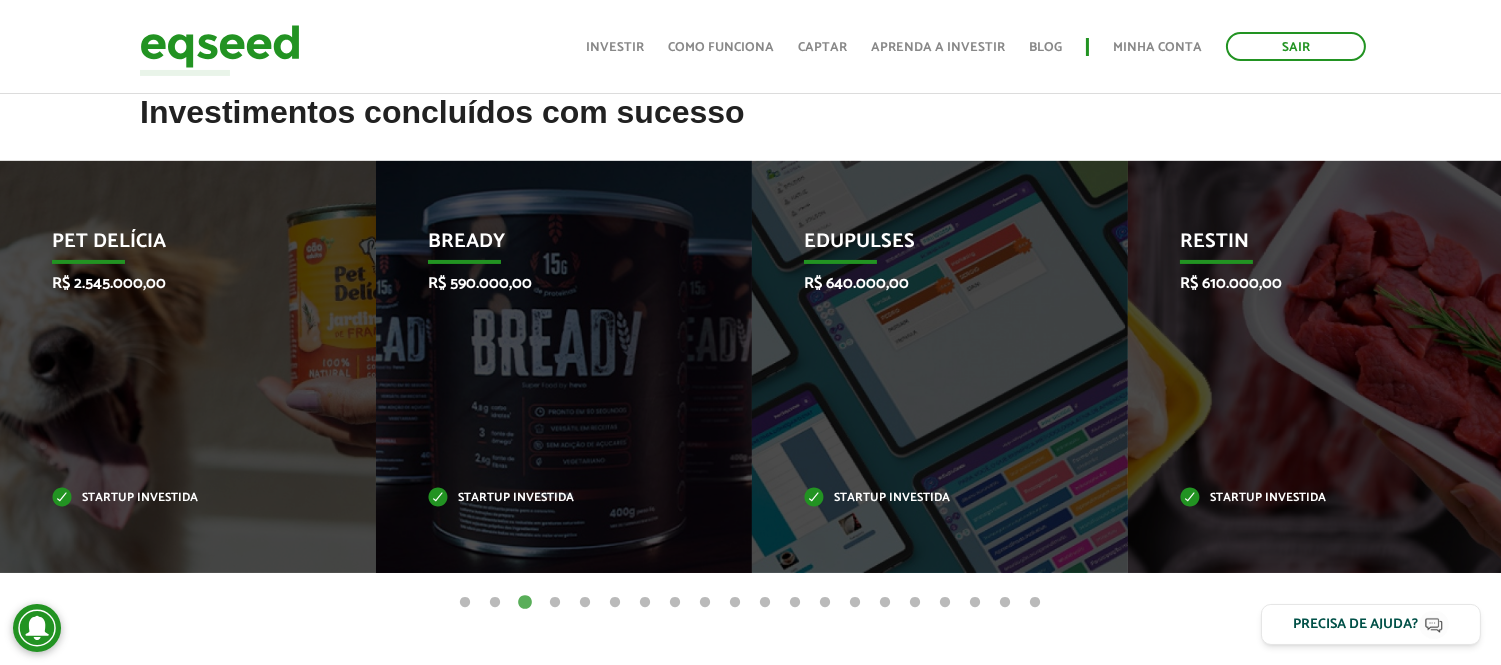 click on "4" at bounding box center [556, 603] 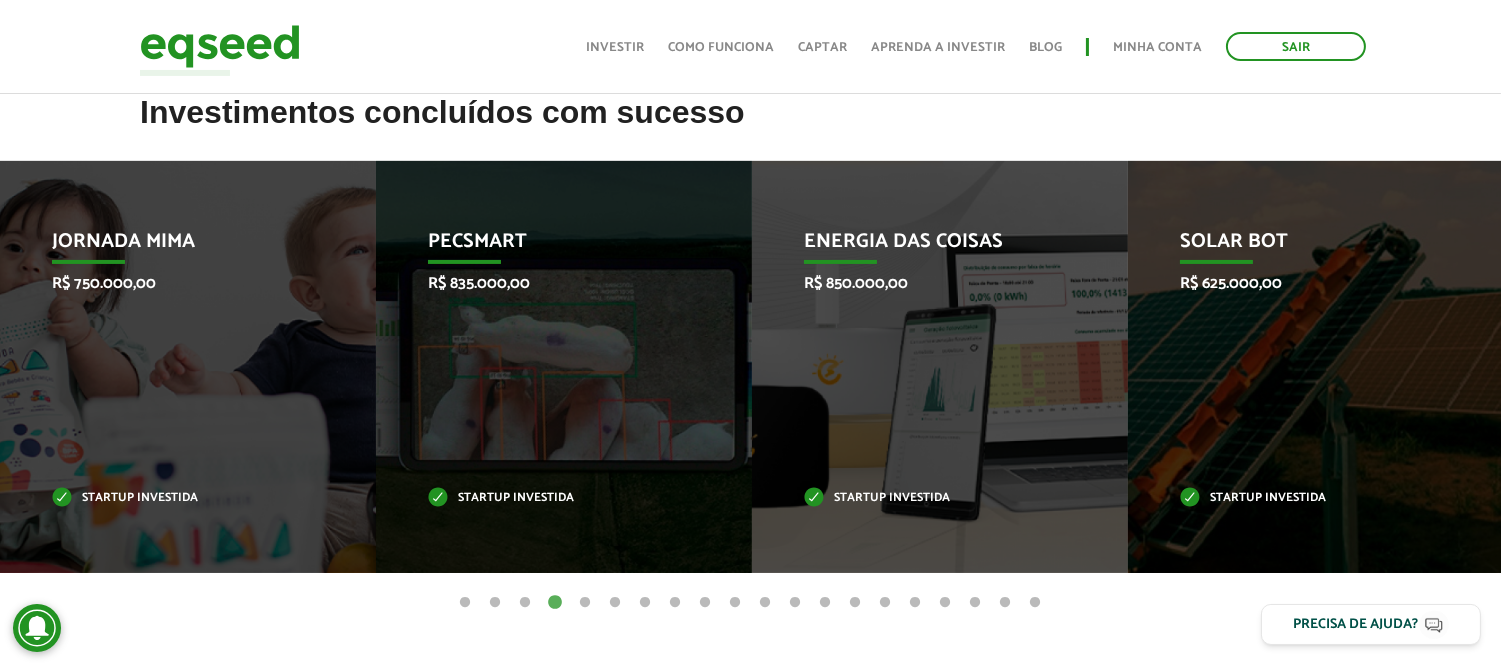 click on "5" at bounding box center (586, 603) 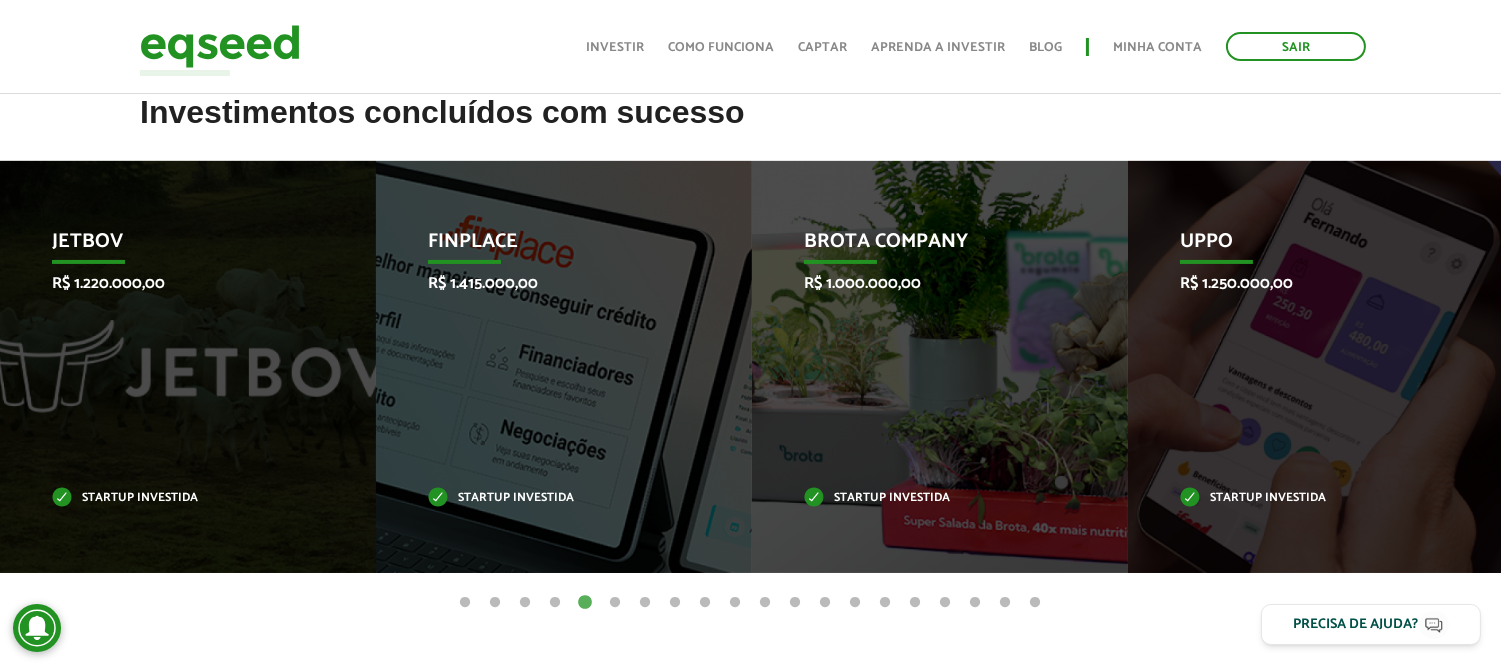 click on "6" at bounding box center [616, 603] 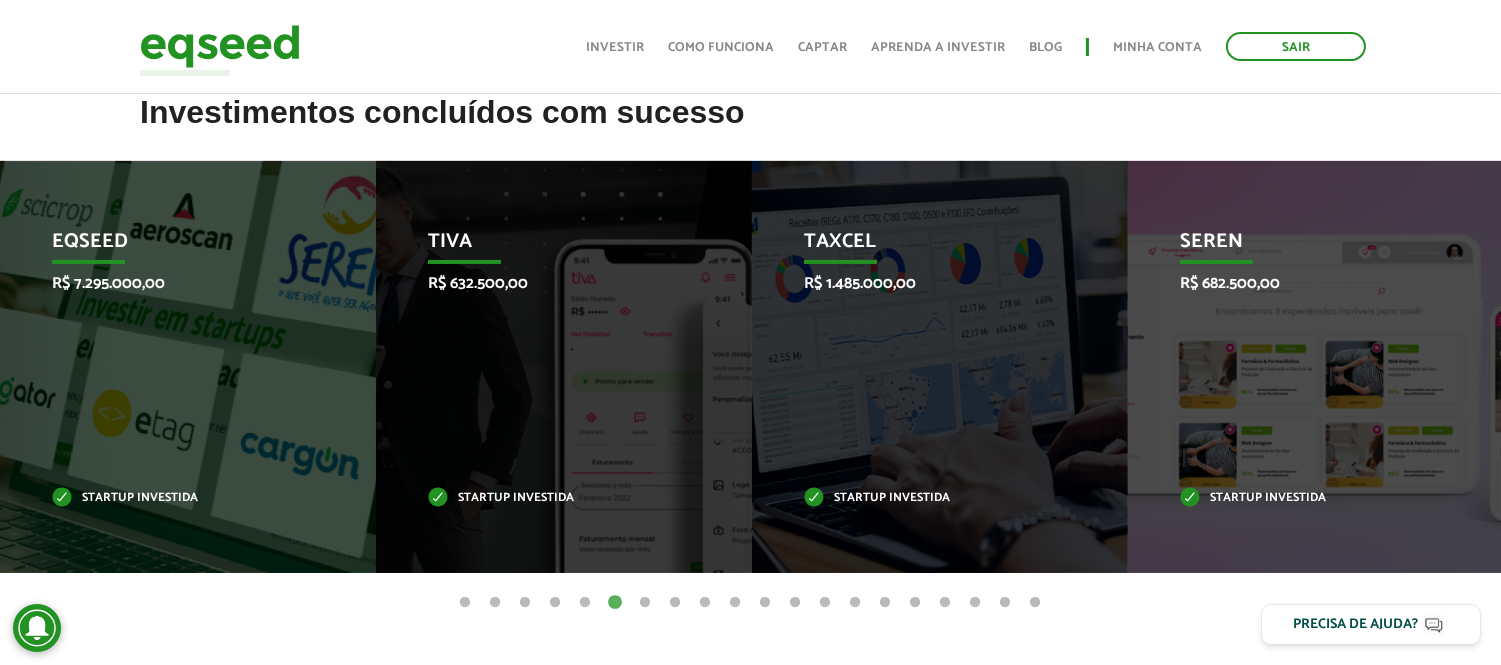 click on "7" at bounding box center [646, 603] 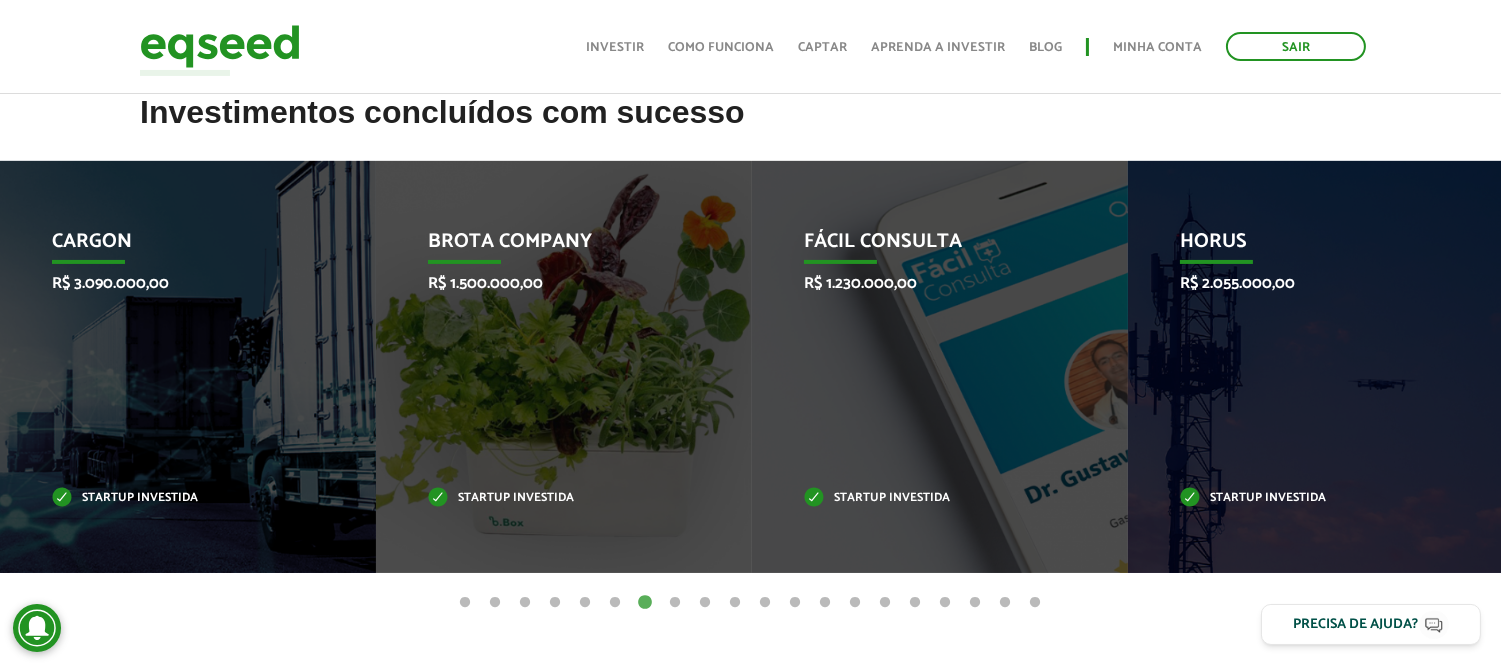 click on "8" at bounding box center [676, 603] 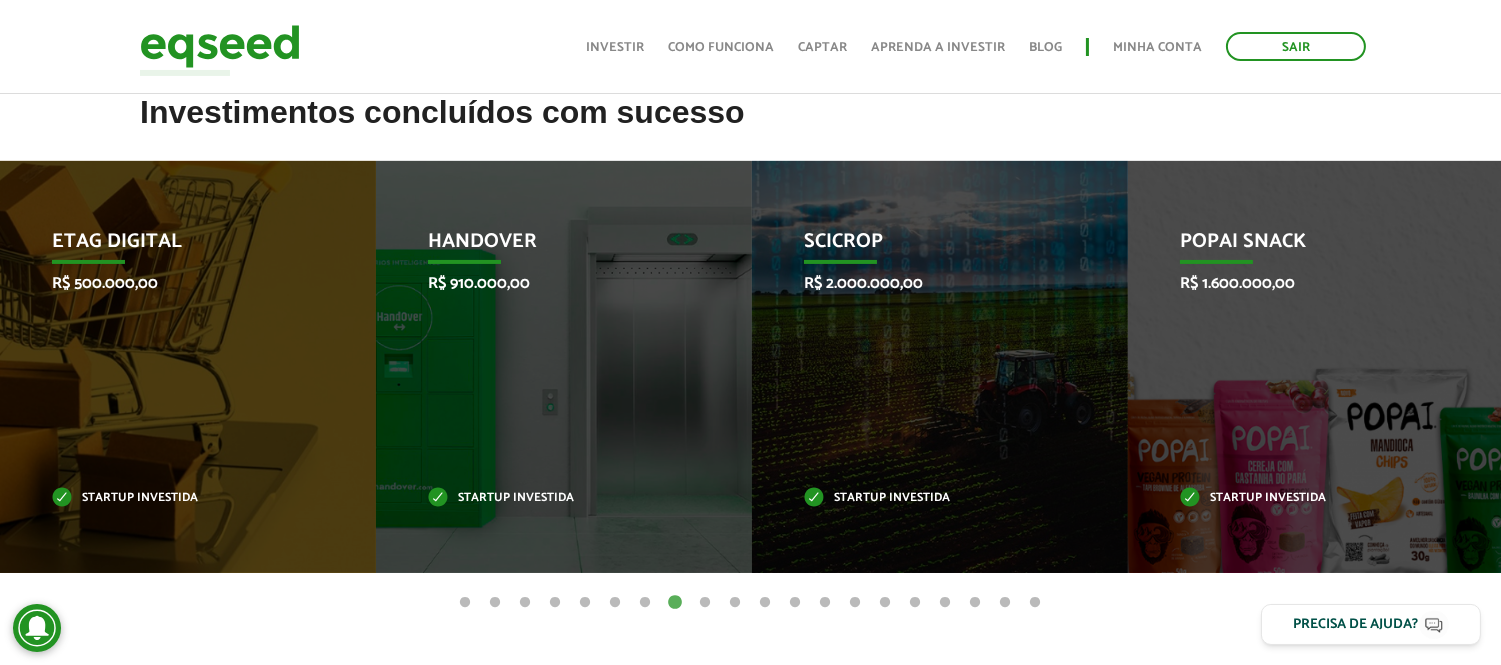 click on "9" at bounding box center [706, 603] 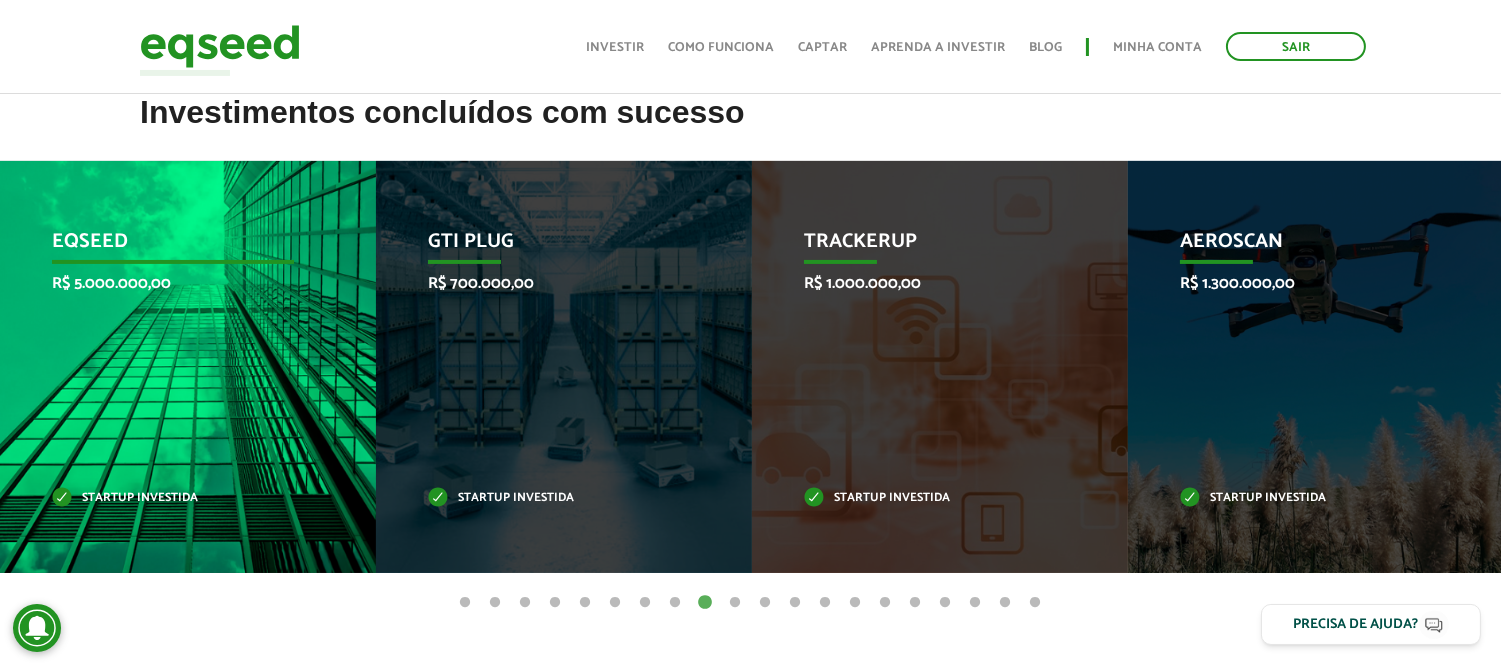 click on "EqSeed
R$ [MONEY]
Startup investida" at bounding box center (173, 367) 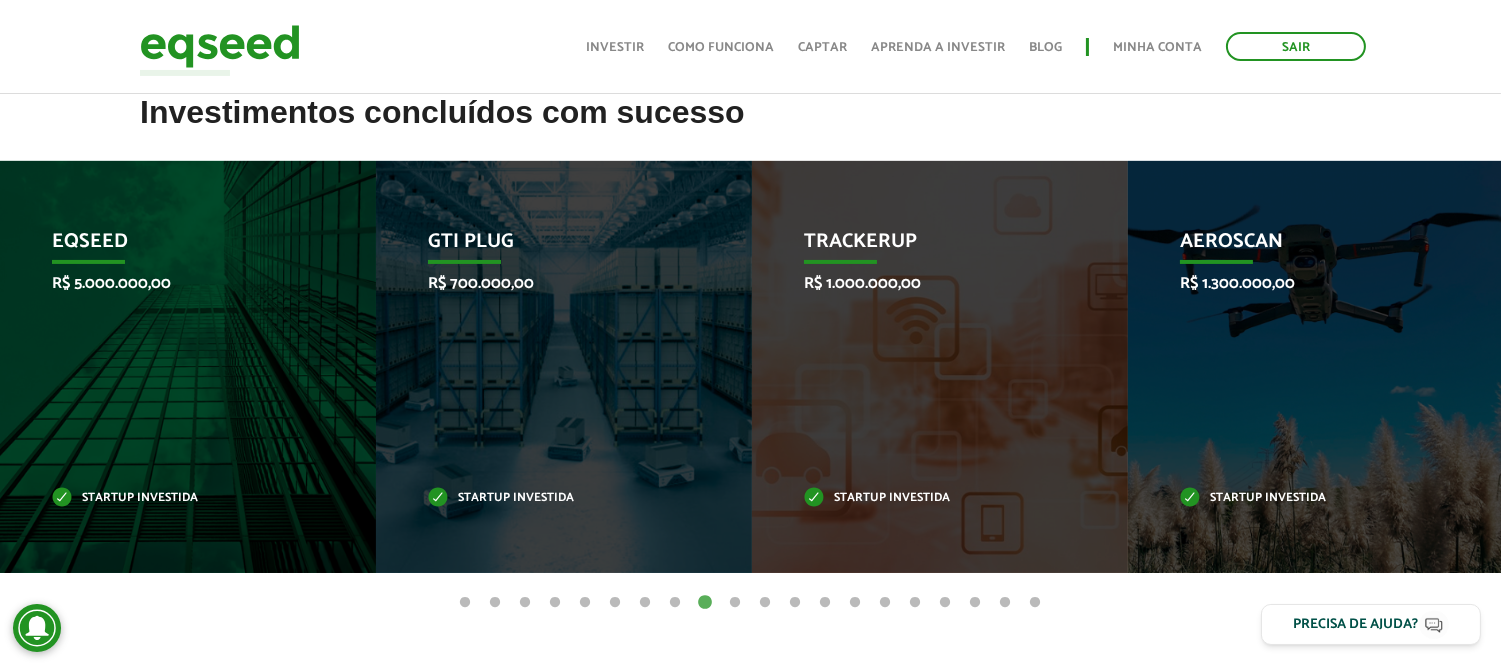 click on "10" at bounding box center (736, 603) 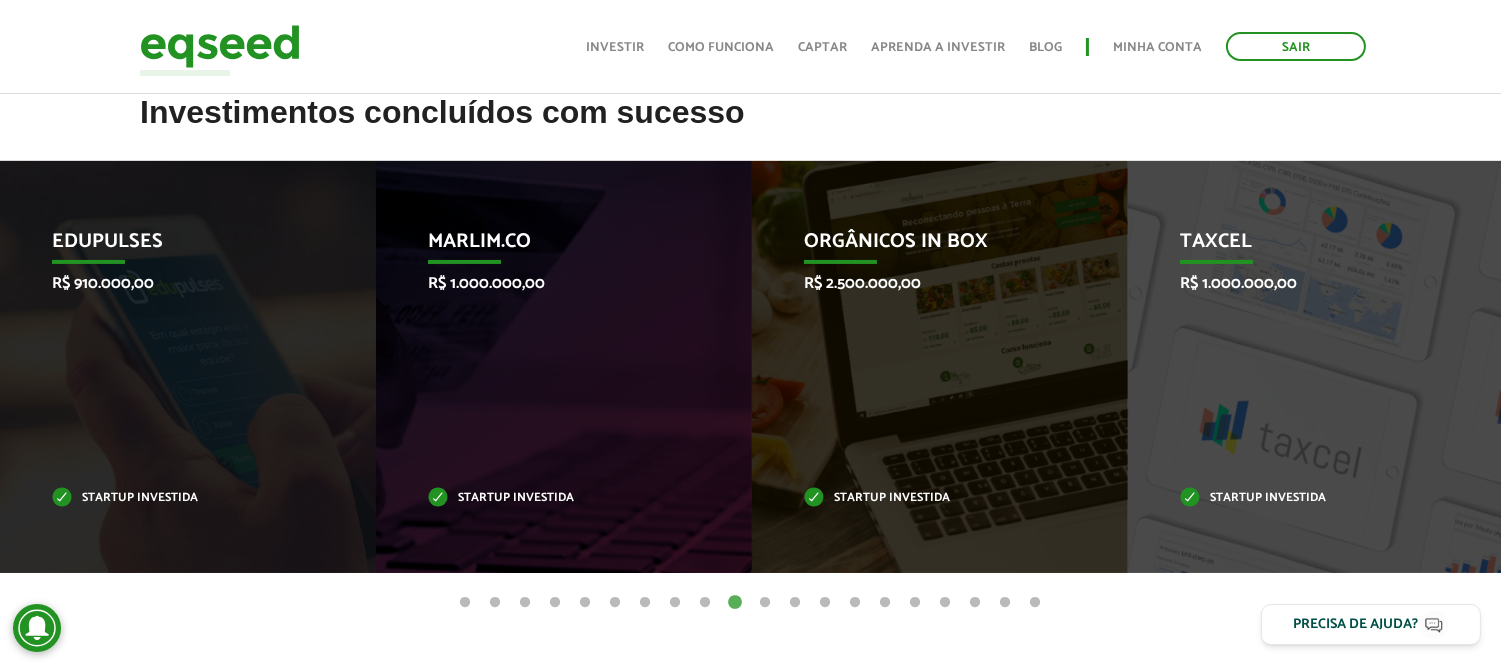 click on "11" at bounding box center (766, 603) 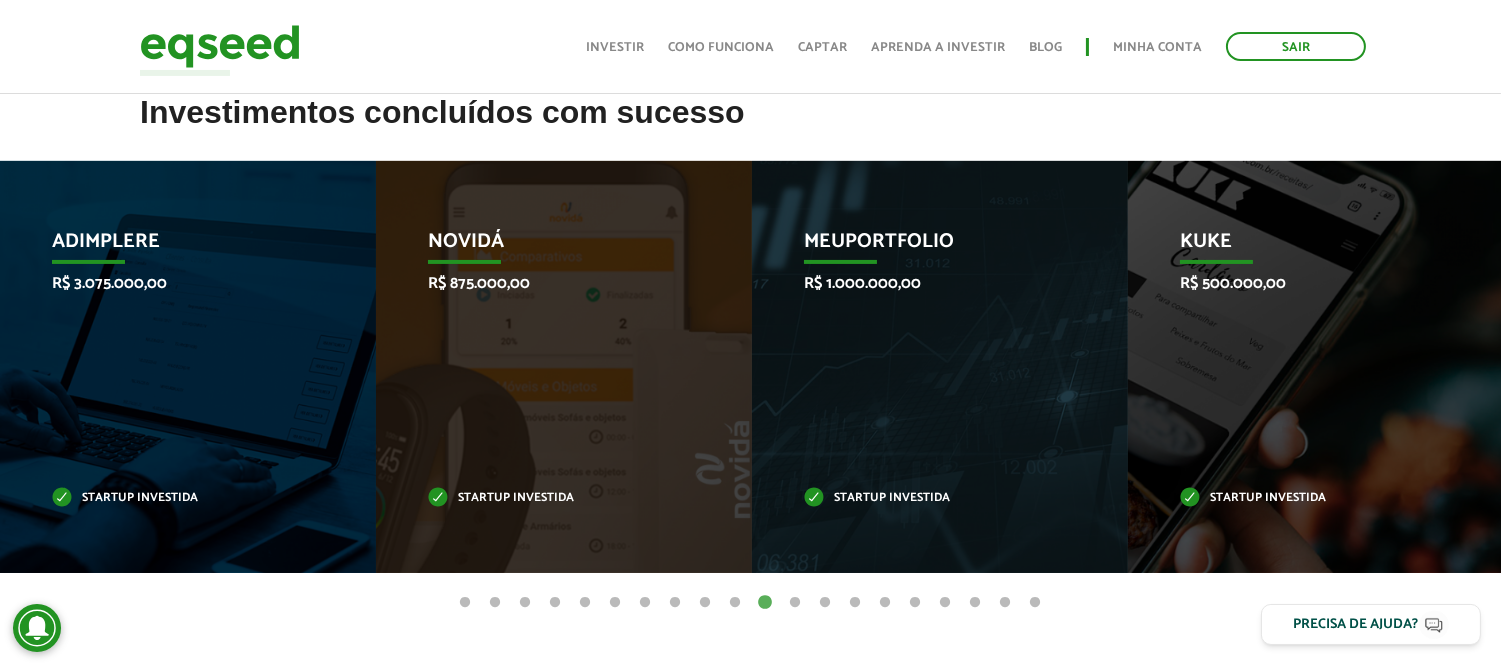 click on "12" at bounding box center [796, 603] 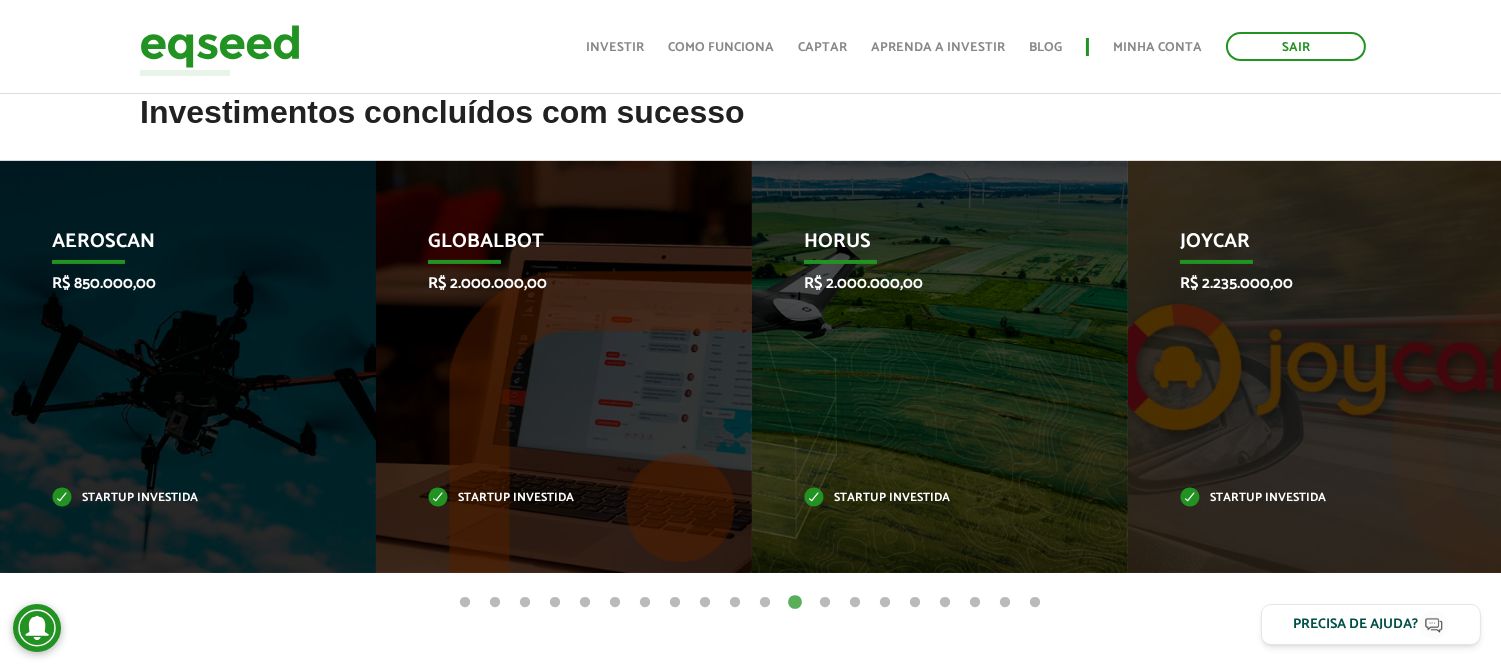 click on "13" at bounding box center (826, 603) 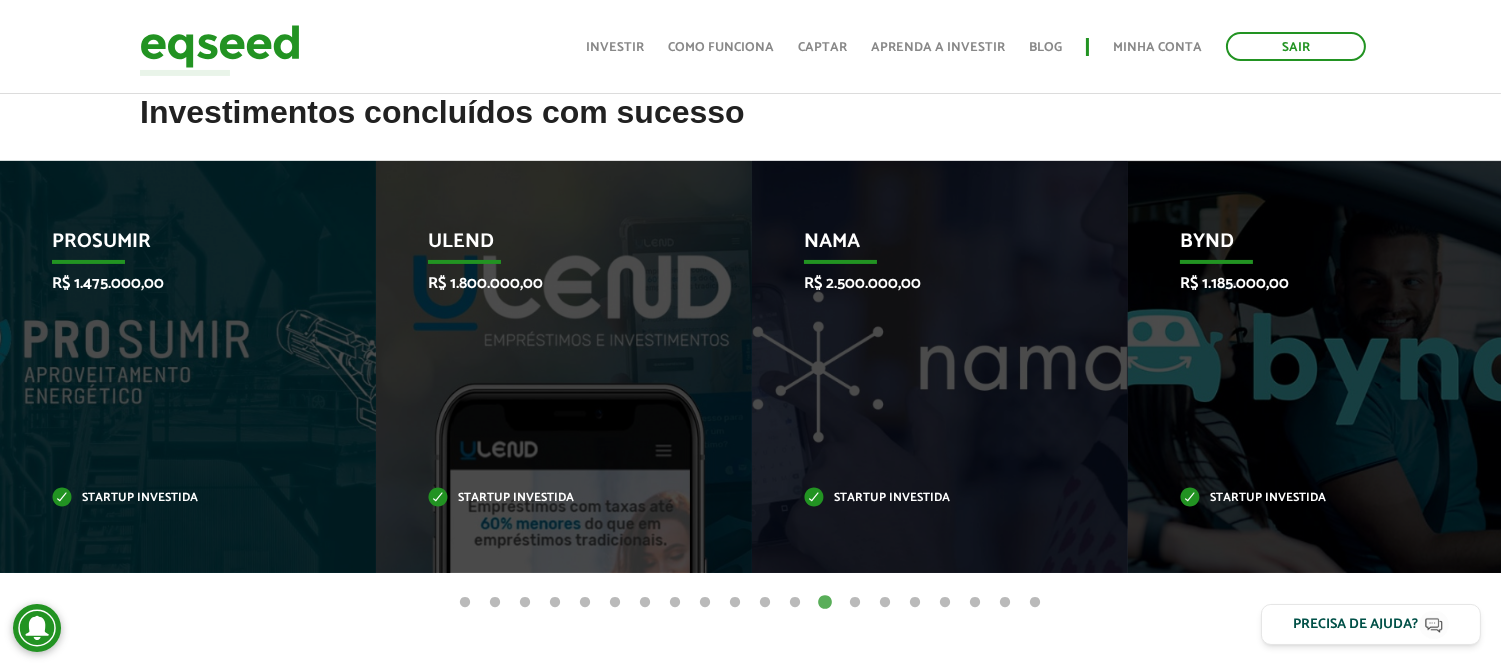 click on "13" at bounding box center (826, 603) 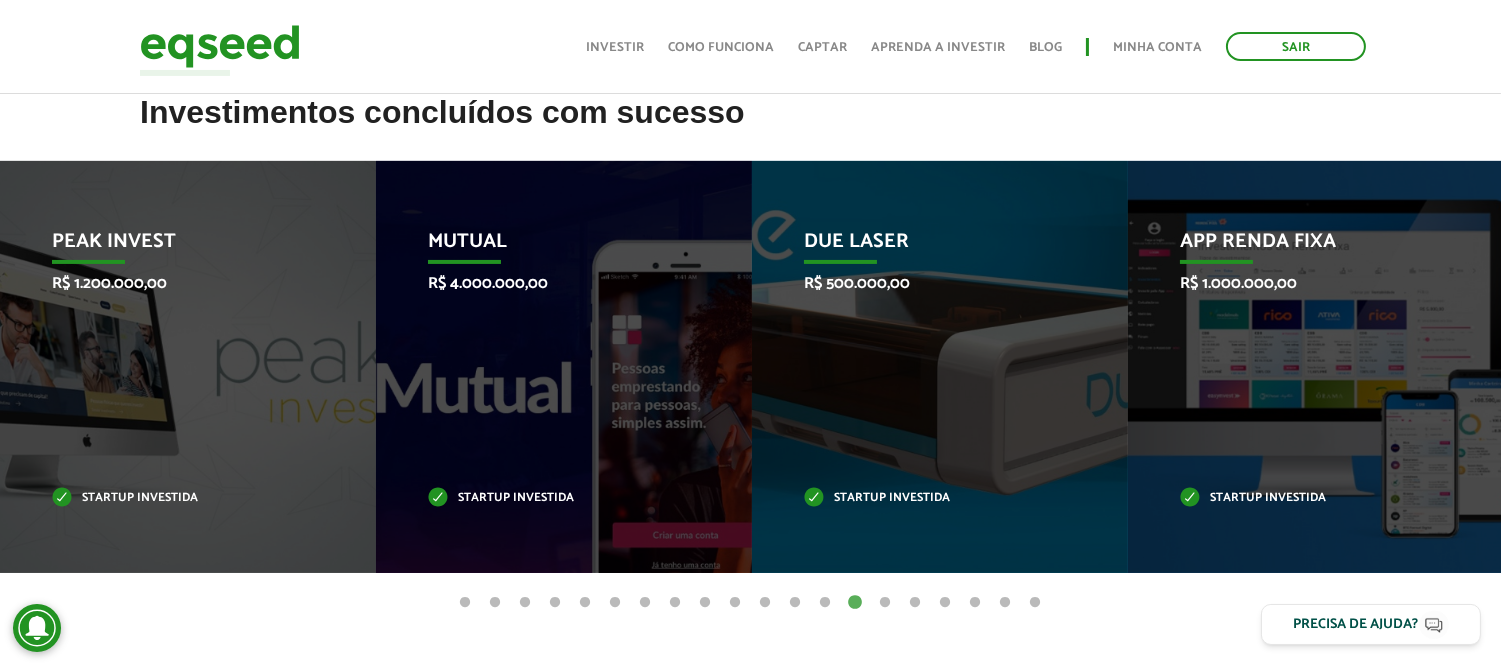 click on "15" at bounding box center [886, 603] 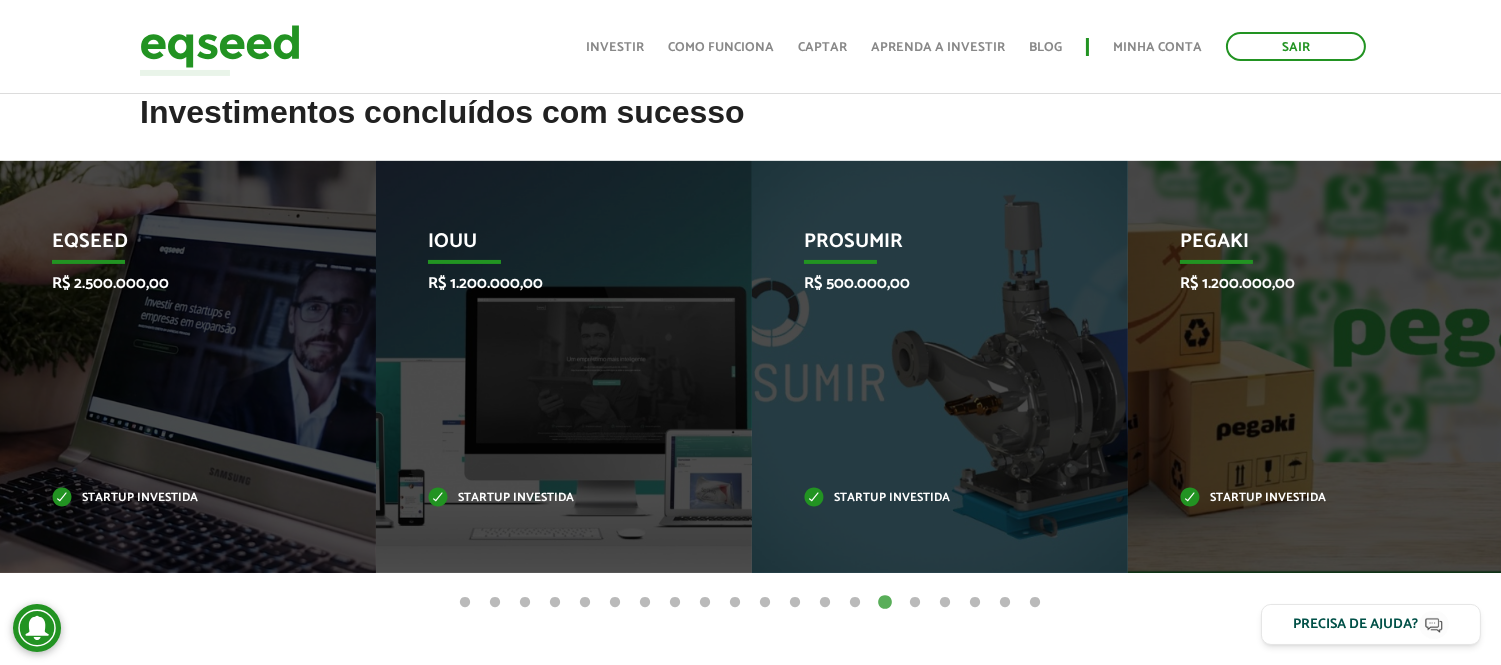 click on "16" at bounding box center [916, 603] 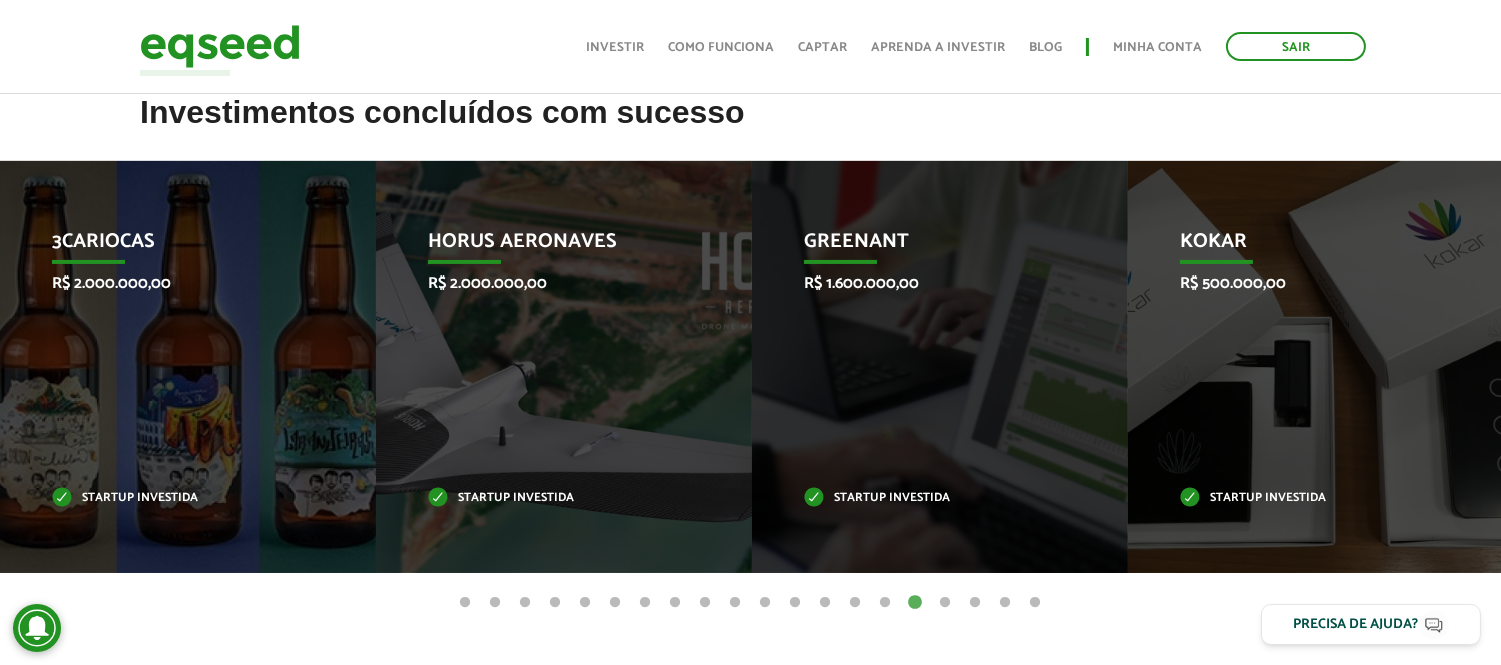 click on "17" at bounding box center (946, 603) 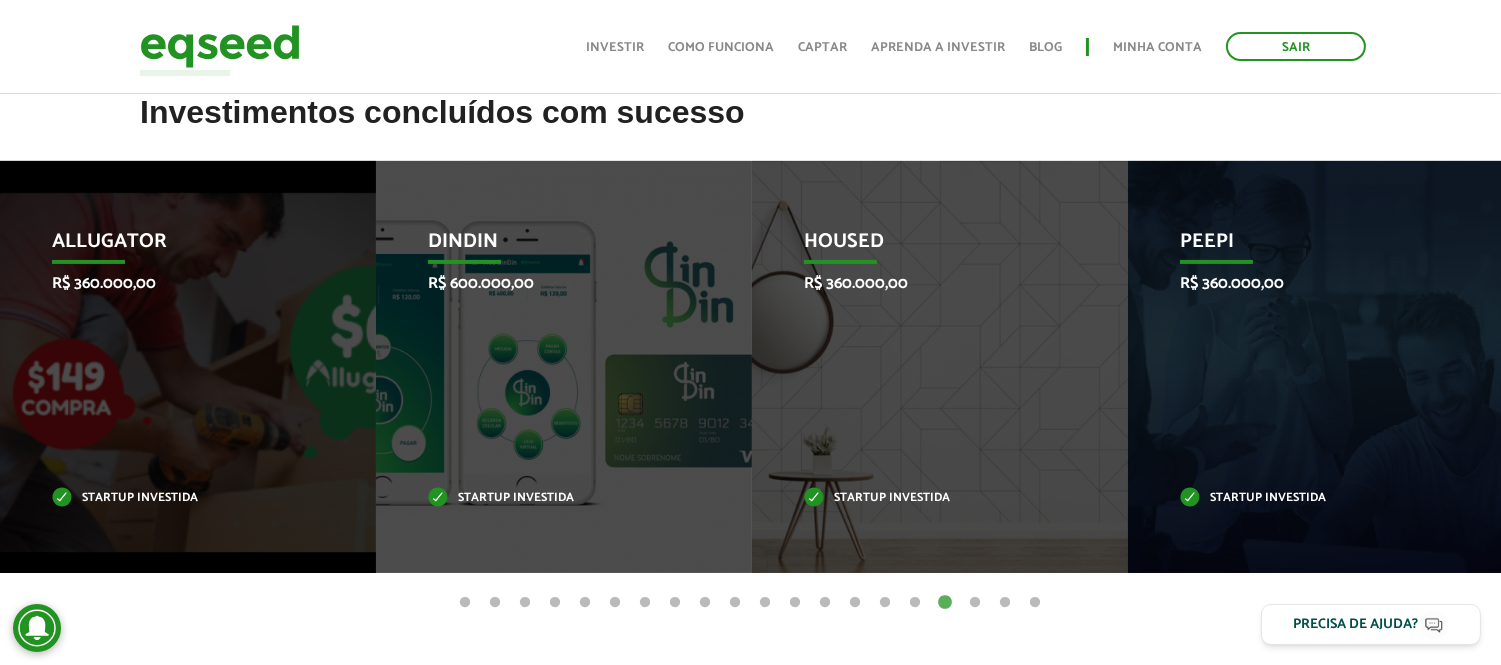 click on "18" at bounding box center [976, 603] 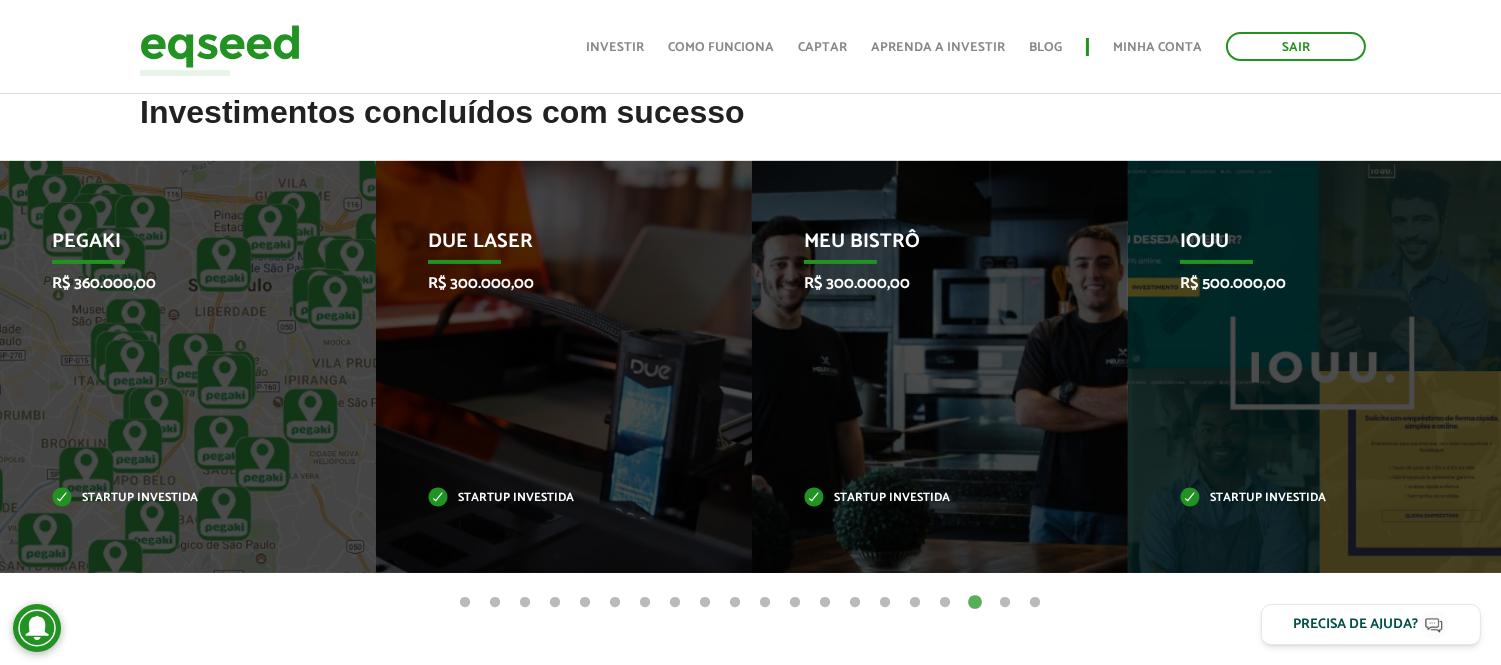 click on "19" at bounding box center [1006, 603] 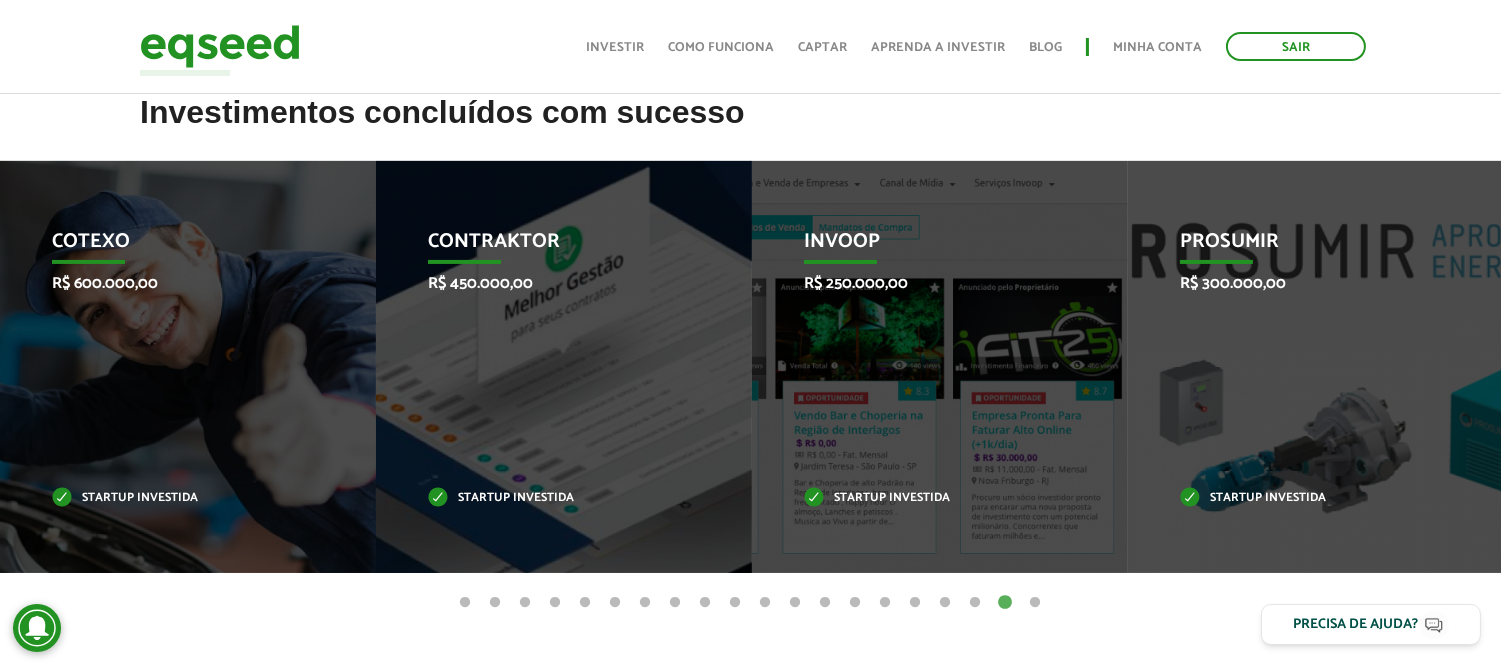 click on "20" at bounding box center (1036, 603) 